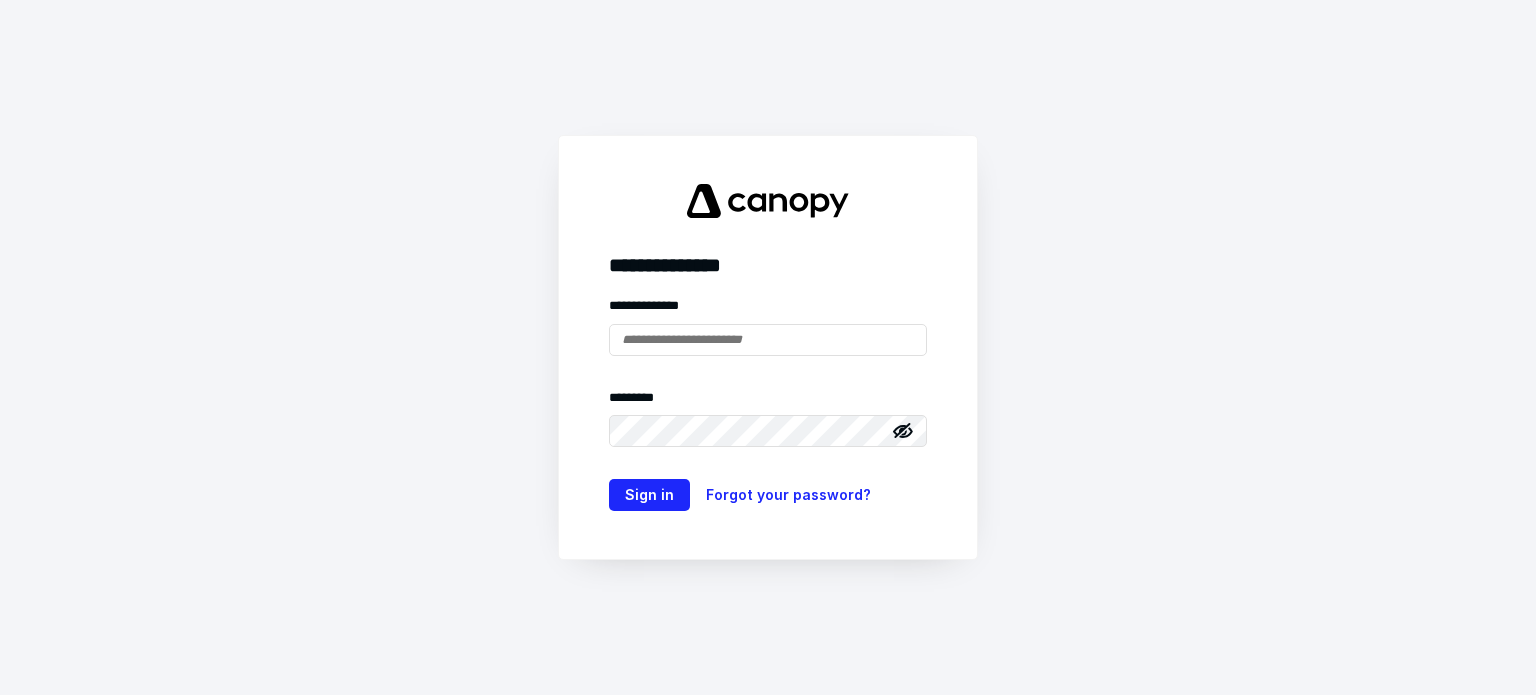 scroll, scrollTop: 0, scrollLeft: 0, axis: both 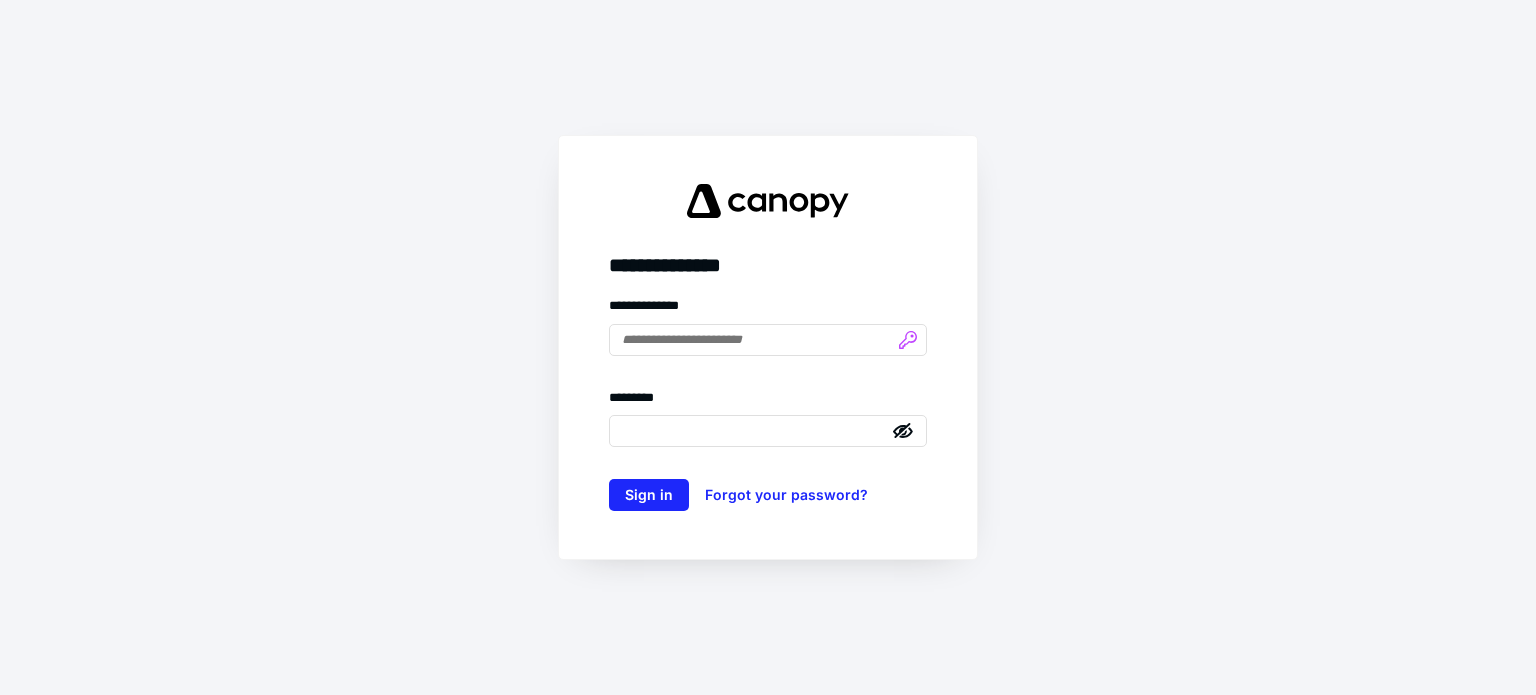 type on "**********" 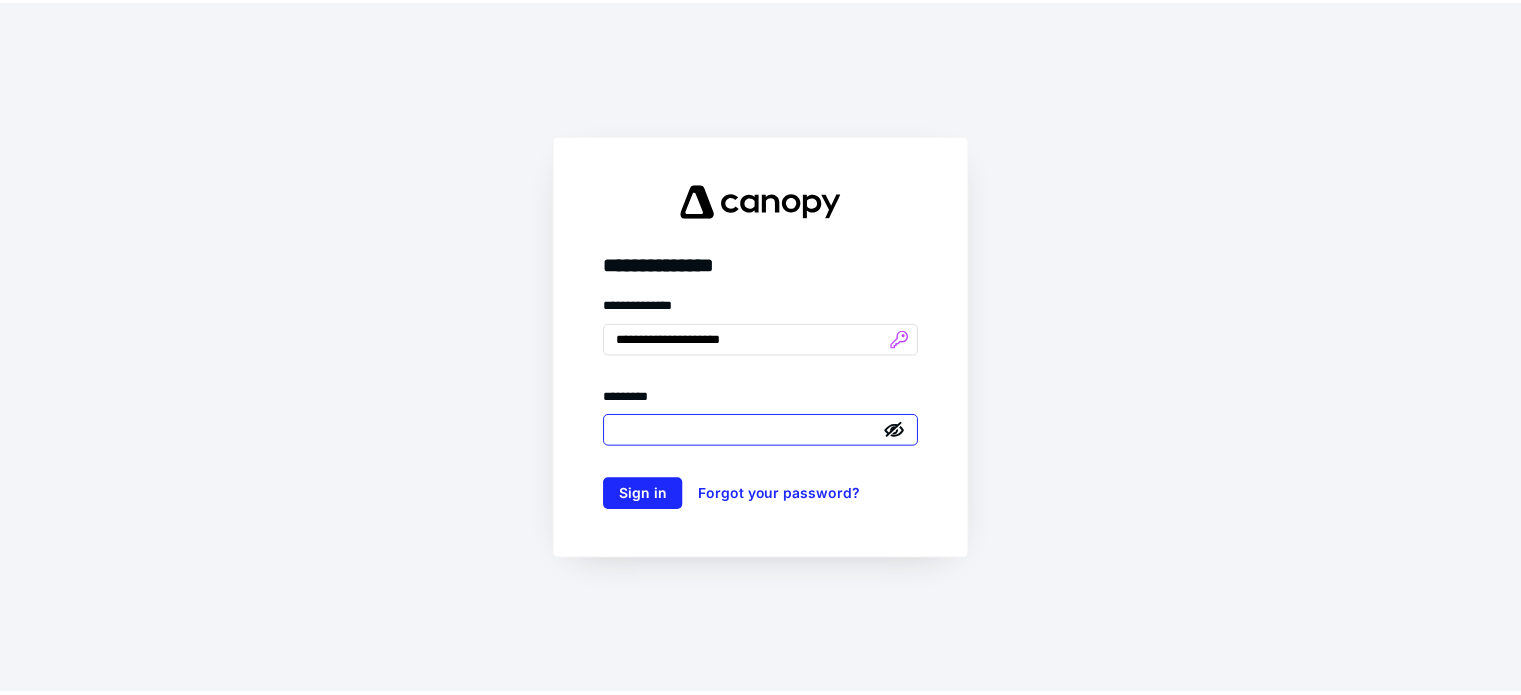 scroll, scrollTop: 0, scrollLeft: 0, axis: both 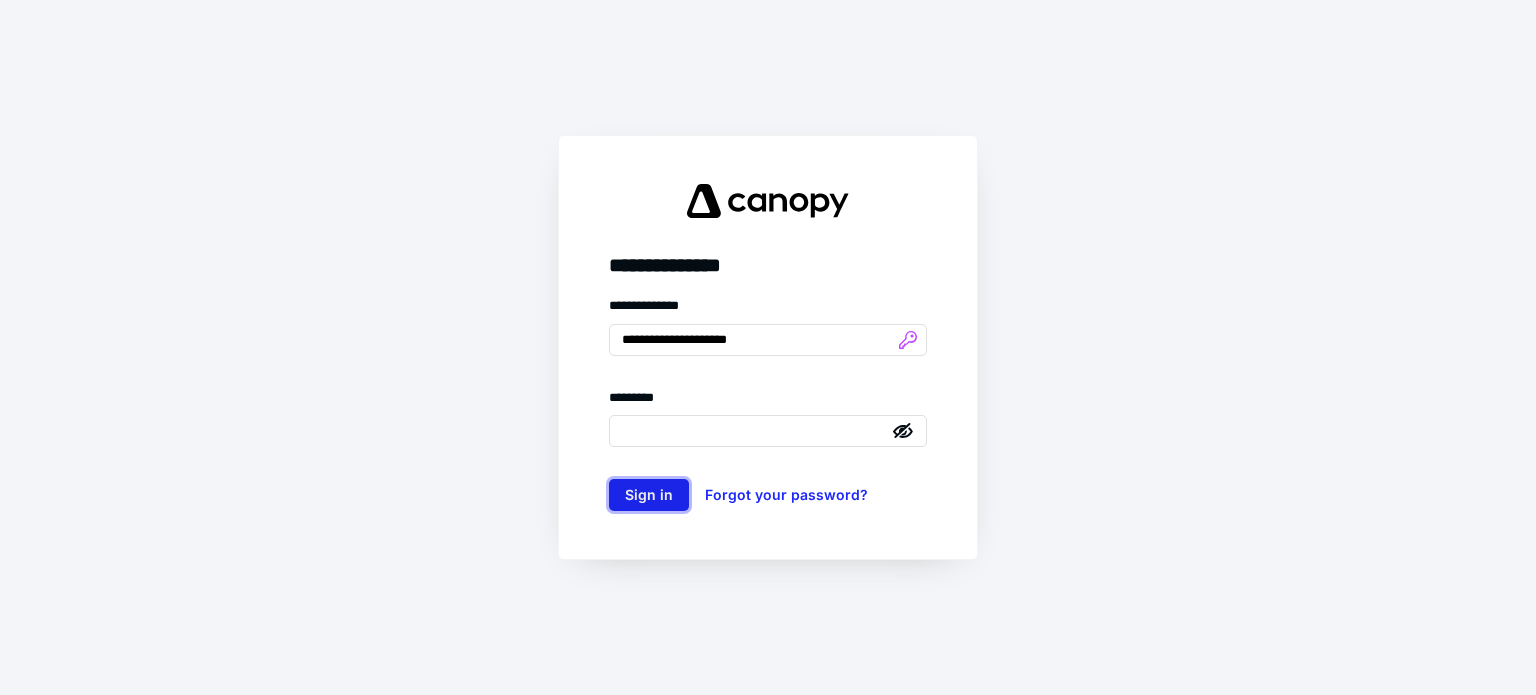 click on "Sign in" at bounding box center (649, 495) 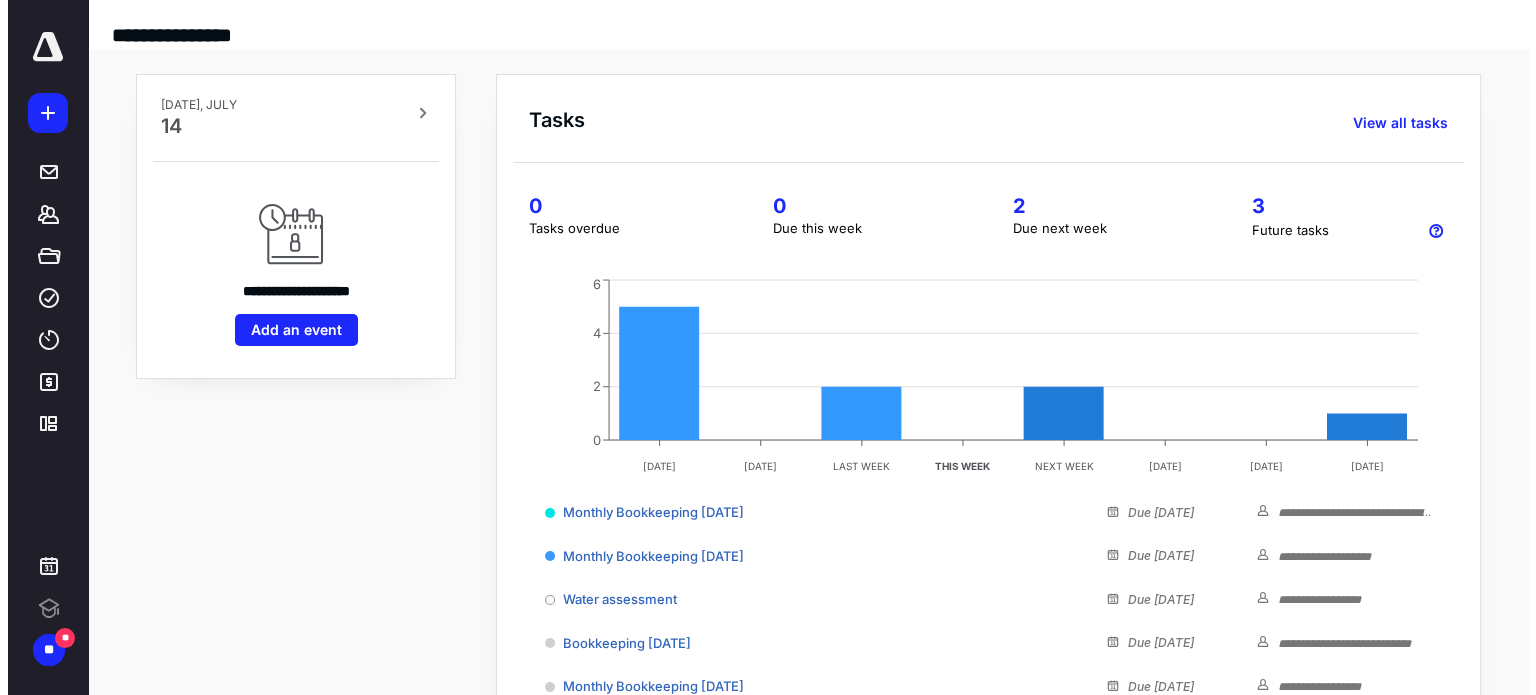 scroll, scrollTop: 0, scrollLeft: 0, axis: both 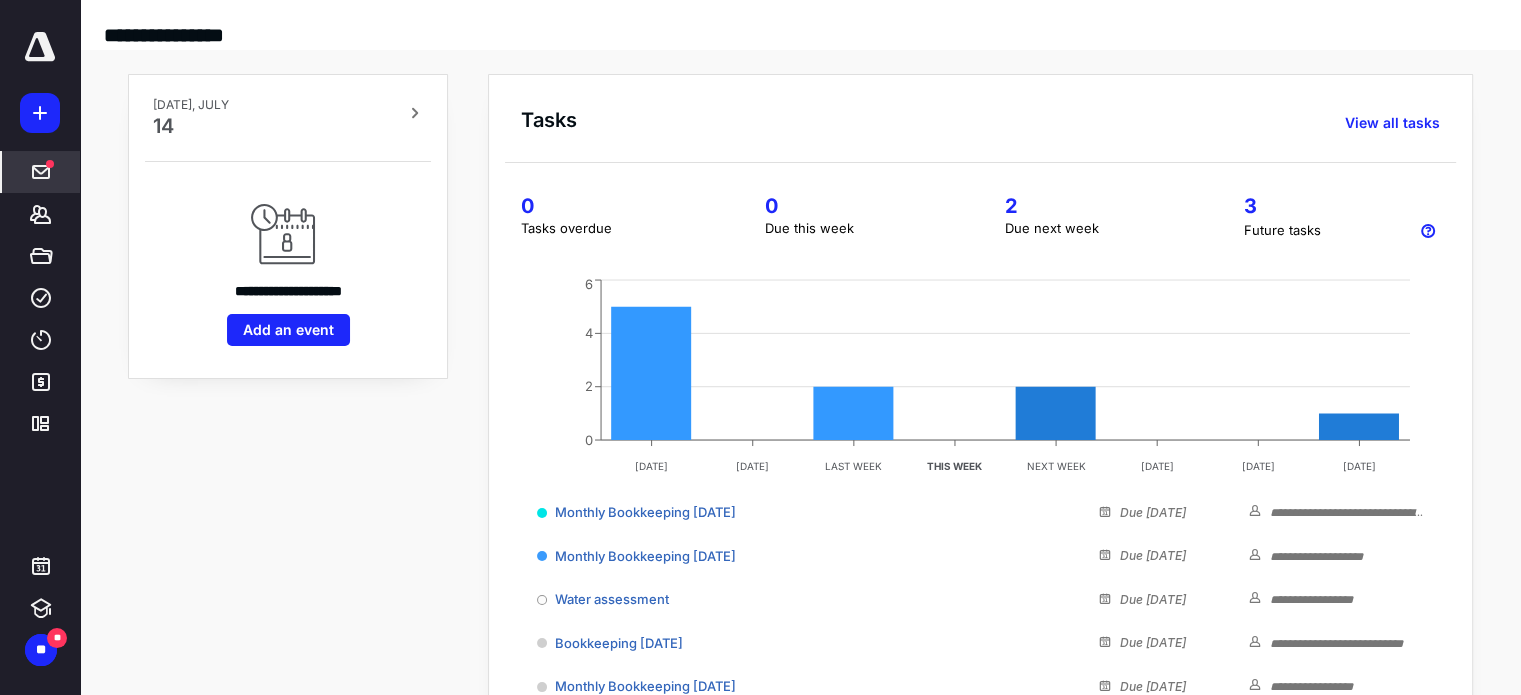 click 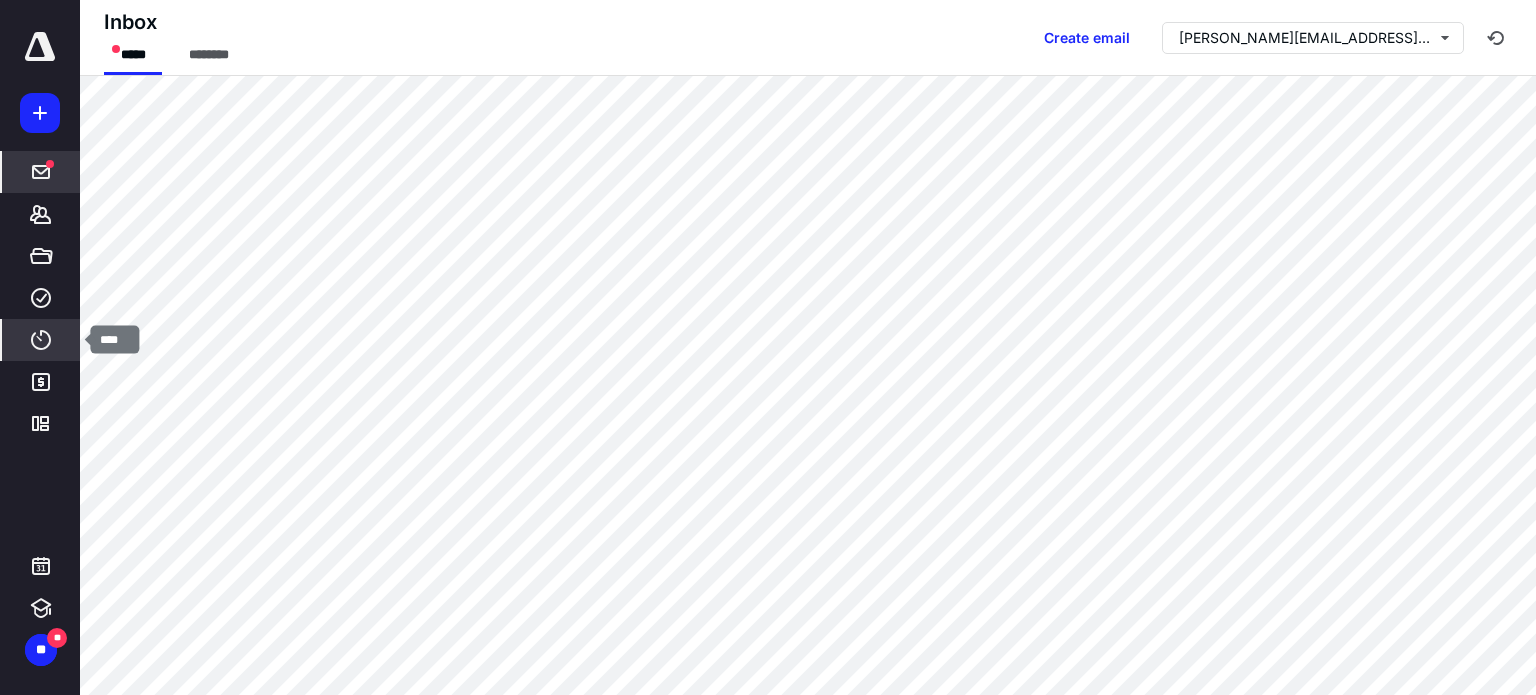 click on "****" at bounding box center [41, 340] 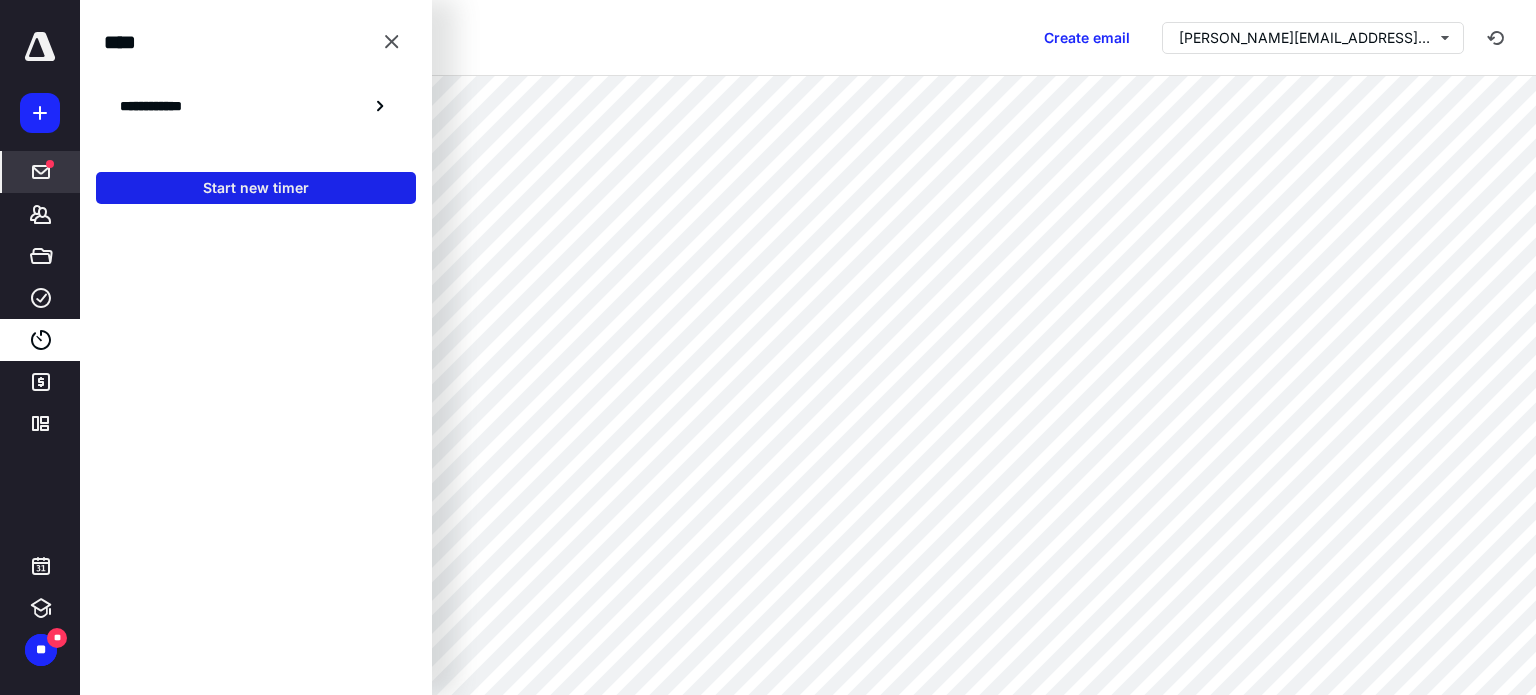 click on "Start new timer" at bounding box center [256, 188] 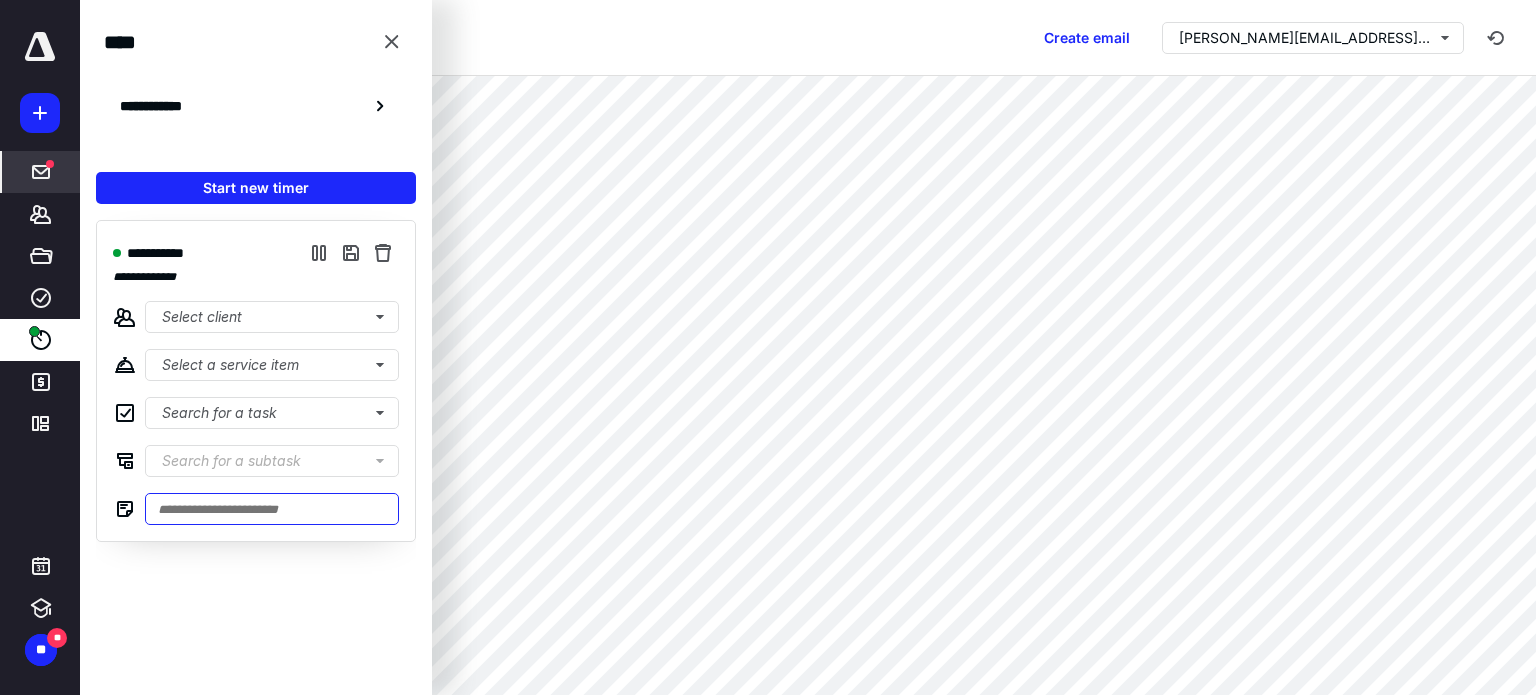 click at bounding box center [272, 509] 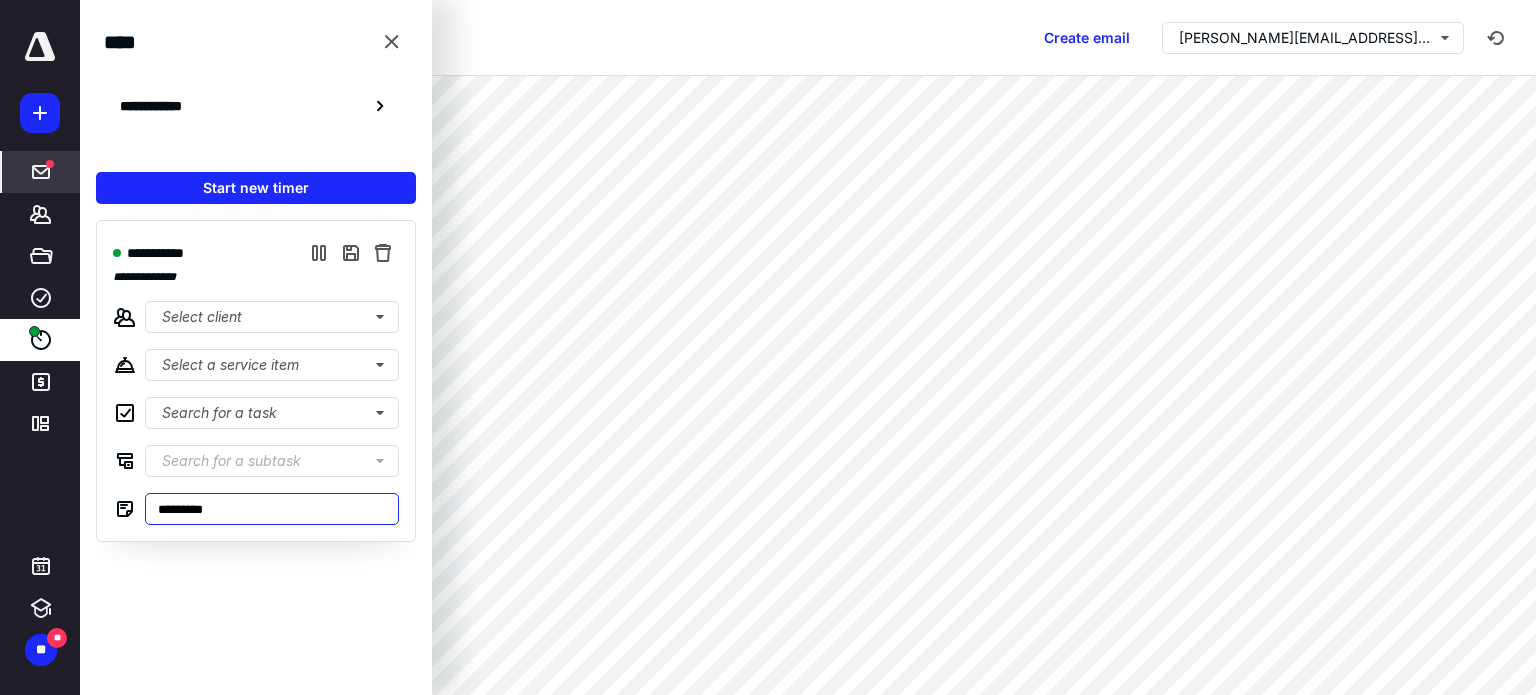 click on "********" at bounding box center [272, 509] 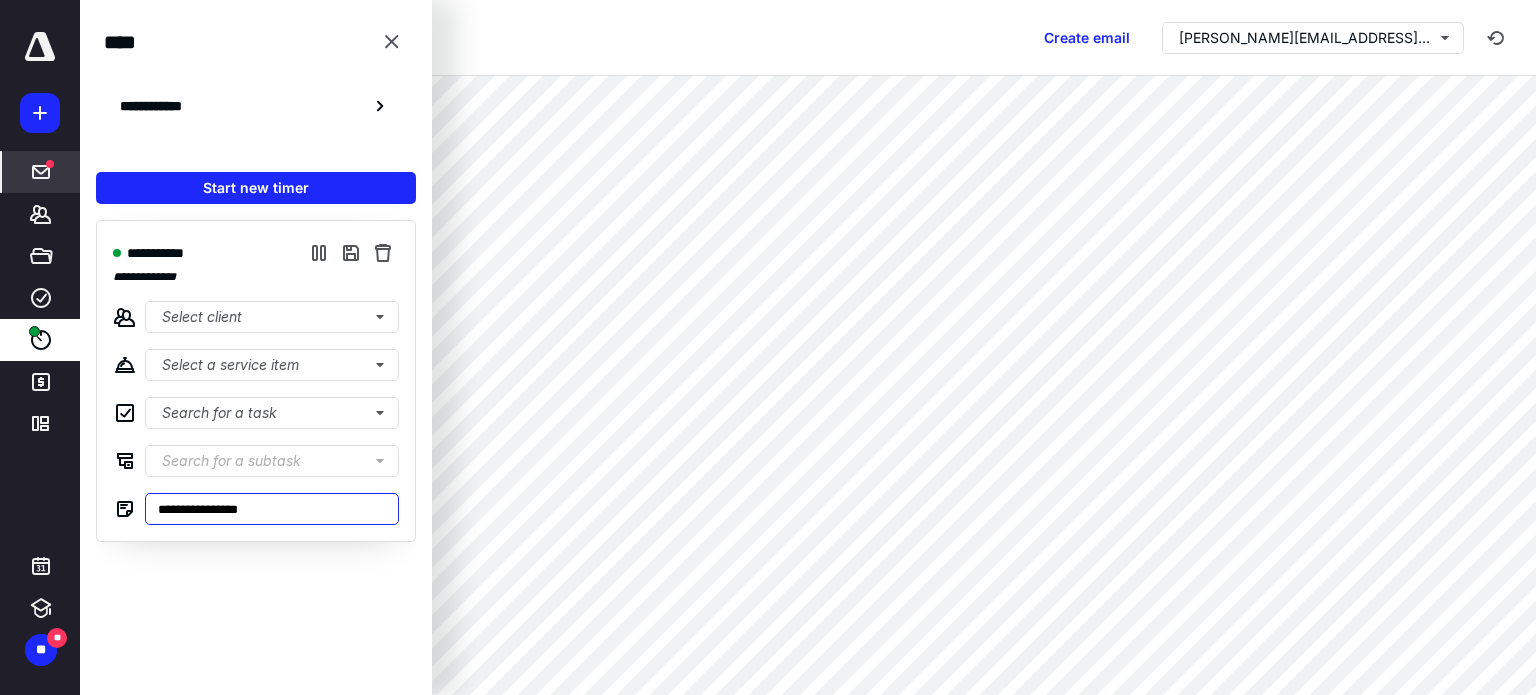 click on "**********" at bounding box center (272, 509) 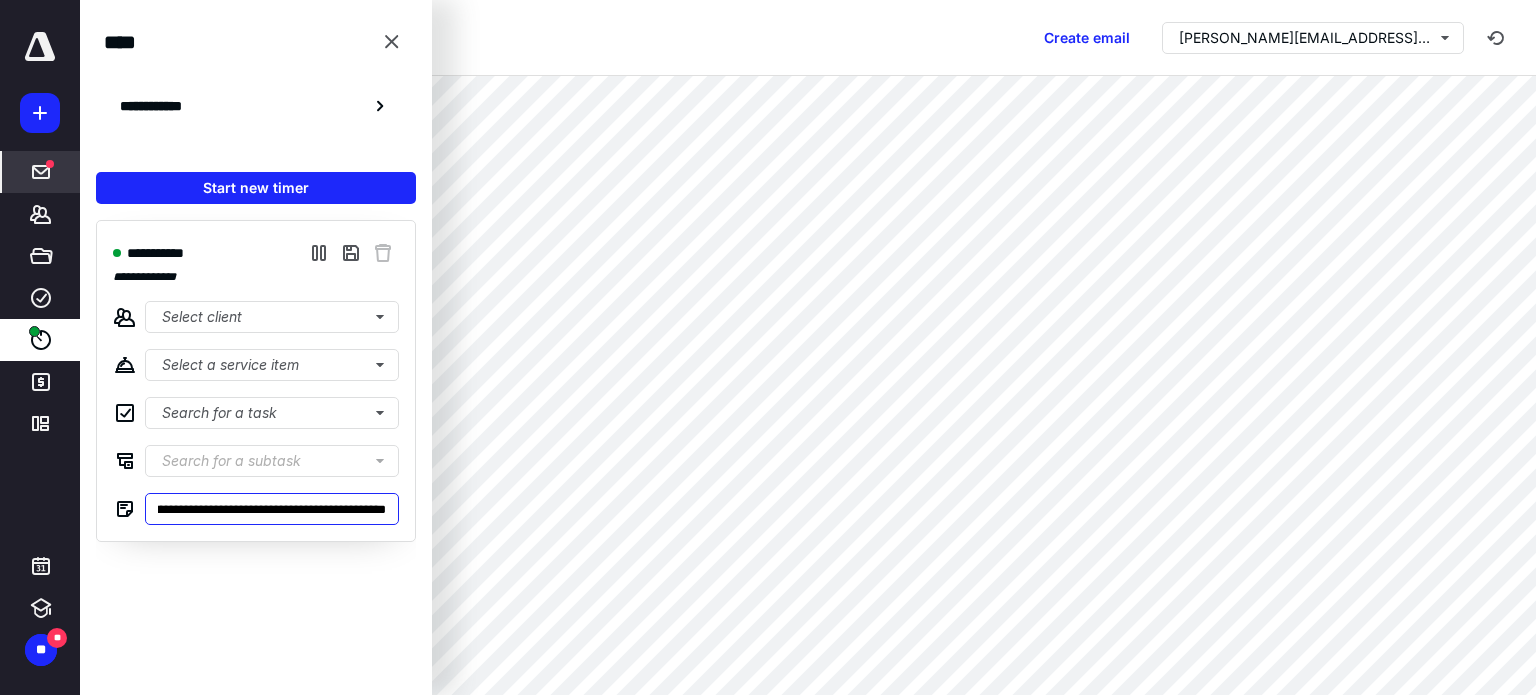 scroll, scrollTop: 0, scrollLeft: 146, axis: horizontal 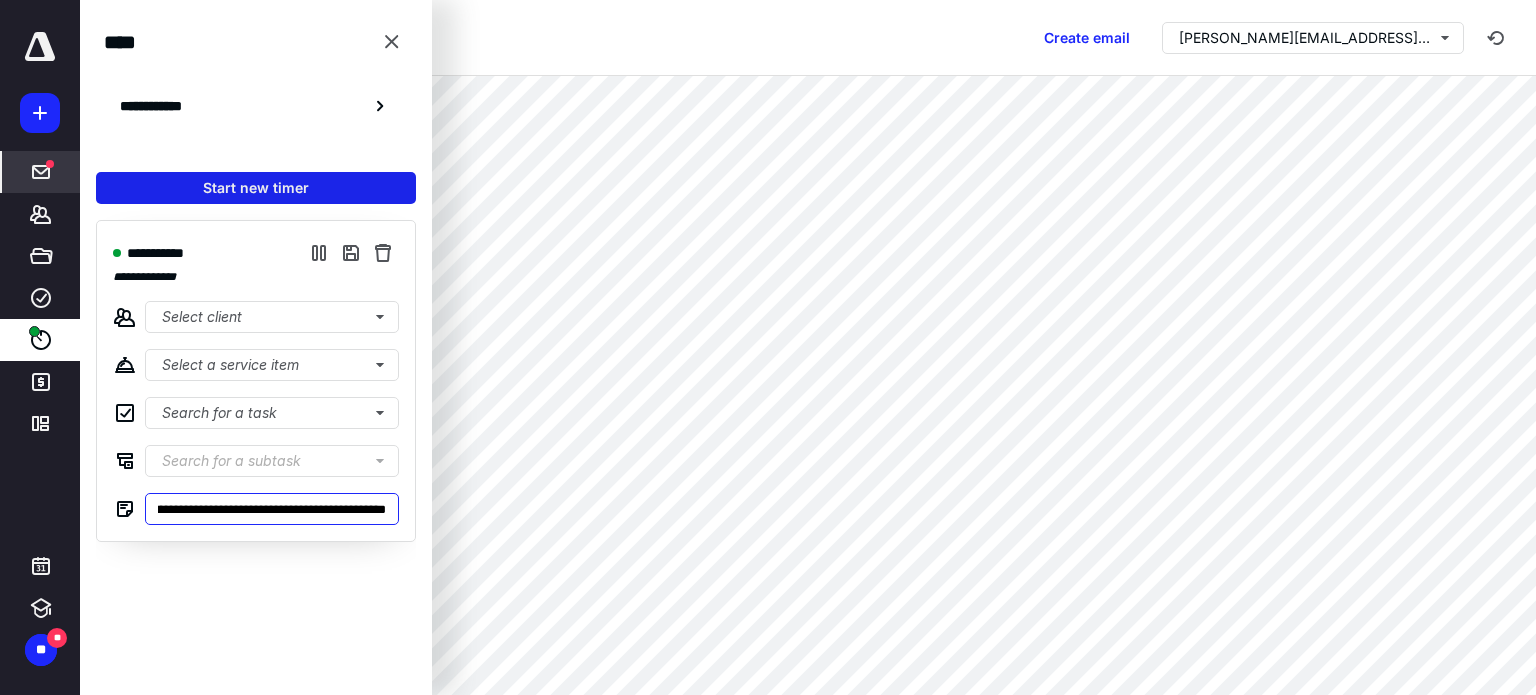 type on "**********" 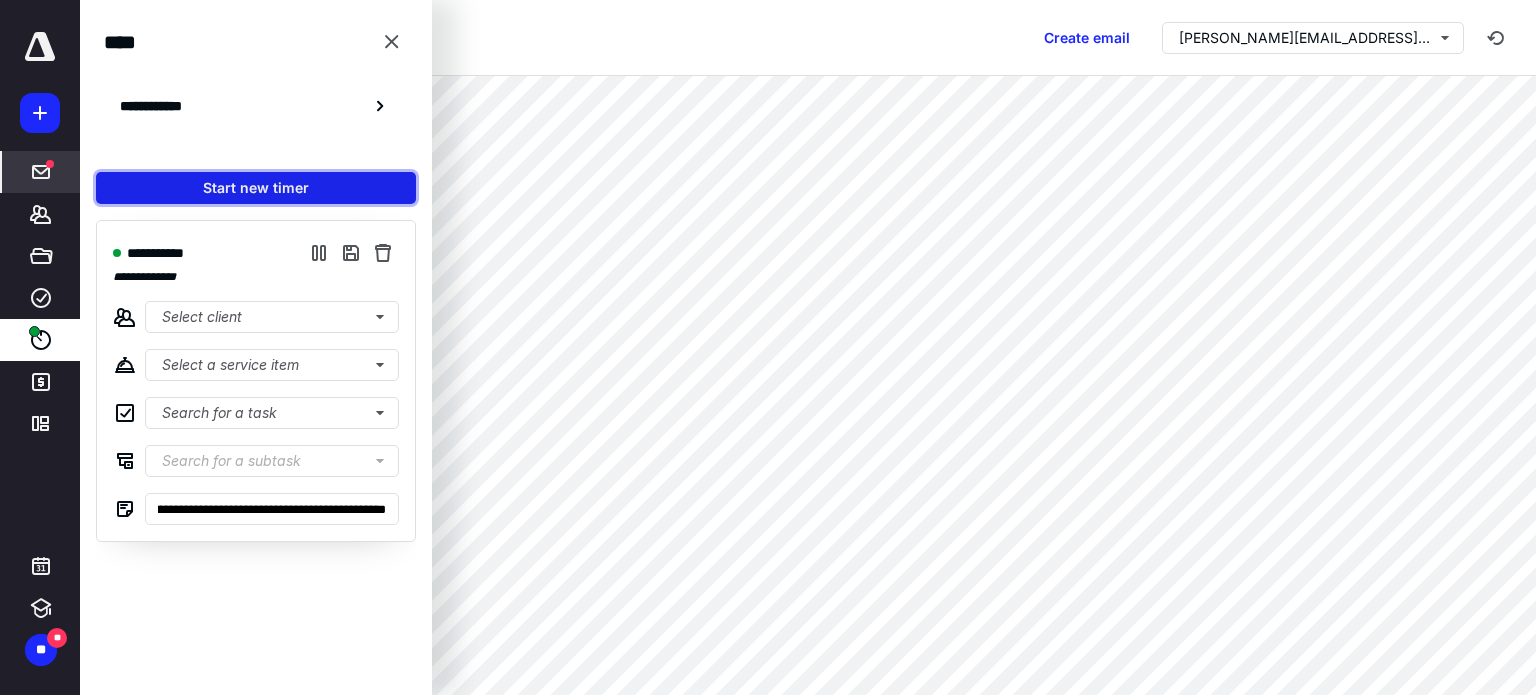 click on "Start new timer" at bounding box center [256, 188] 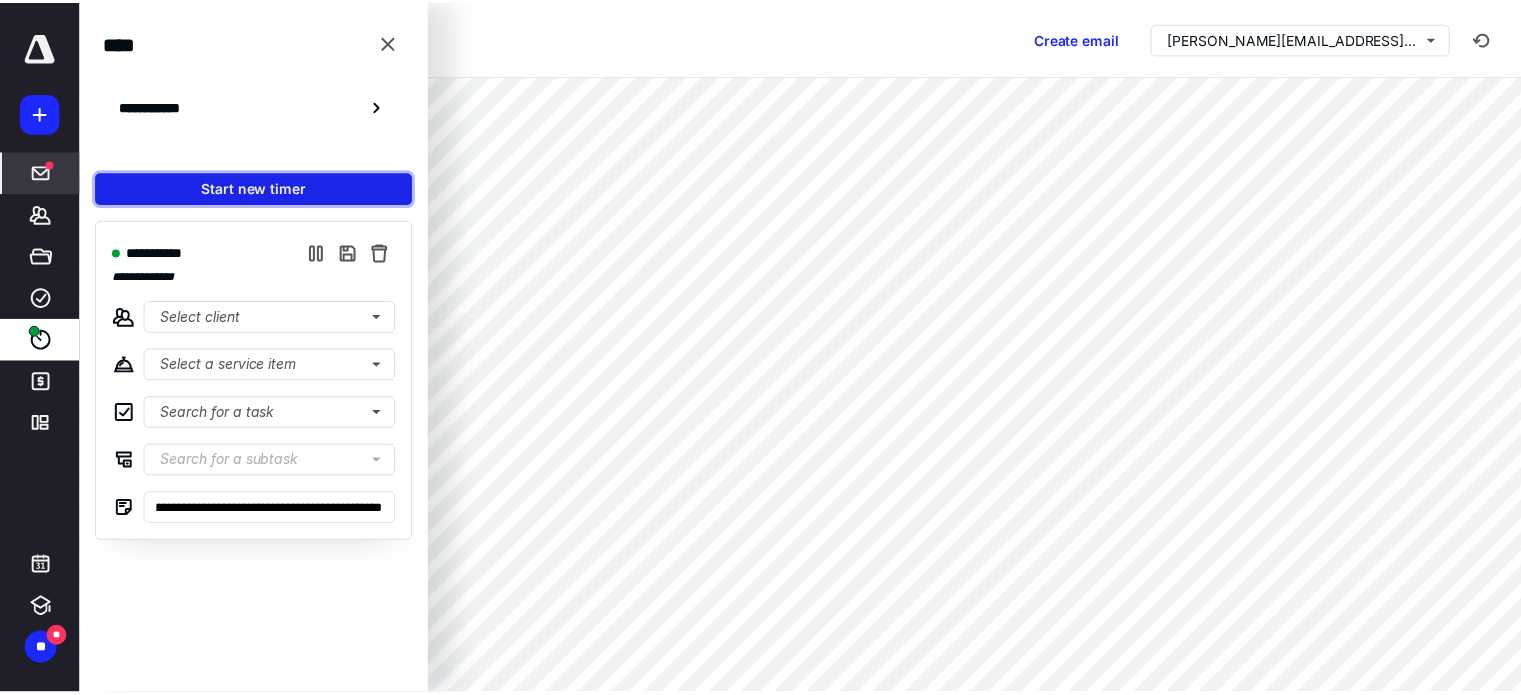 scroll, scrollTop: 0, scrollLeft: 0, axis: both 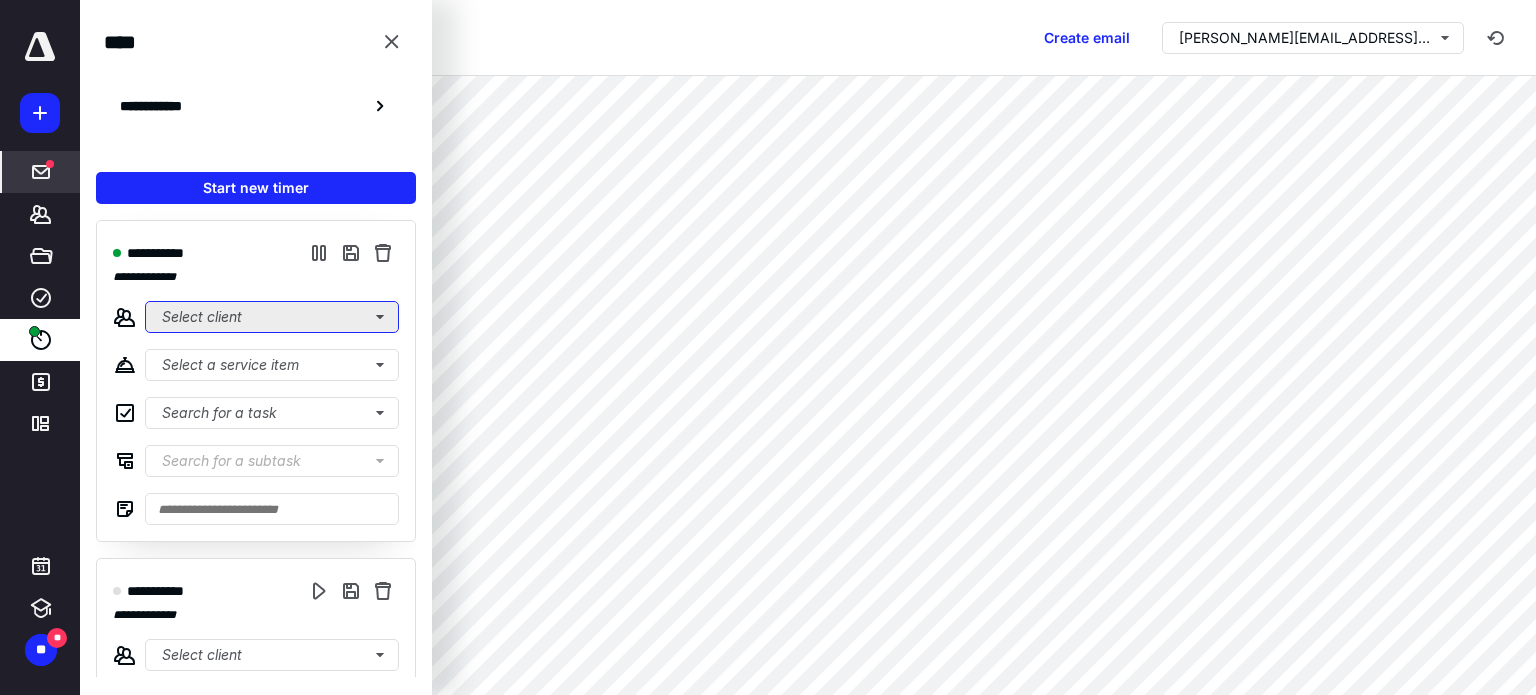click on "Select client" at bounding box center [272, 317] 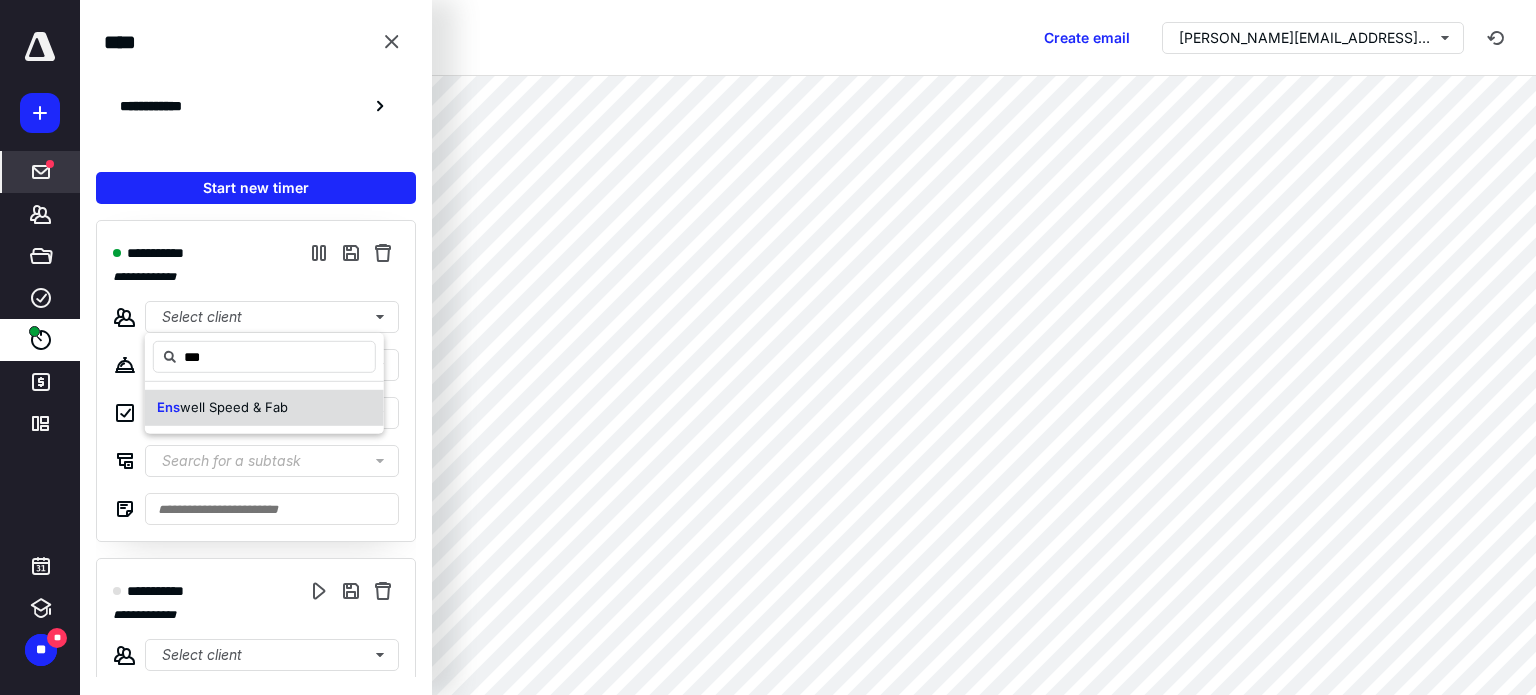 click on "well Speed & Fab" at bounding box center (234, 407) 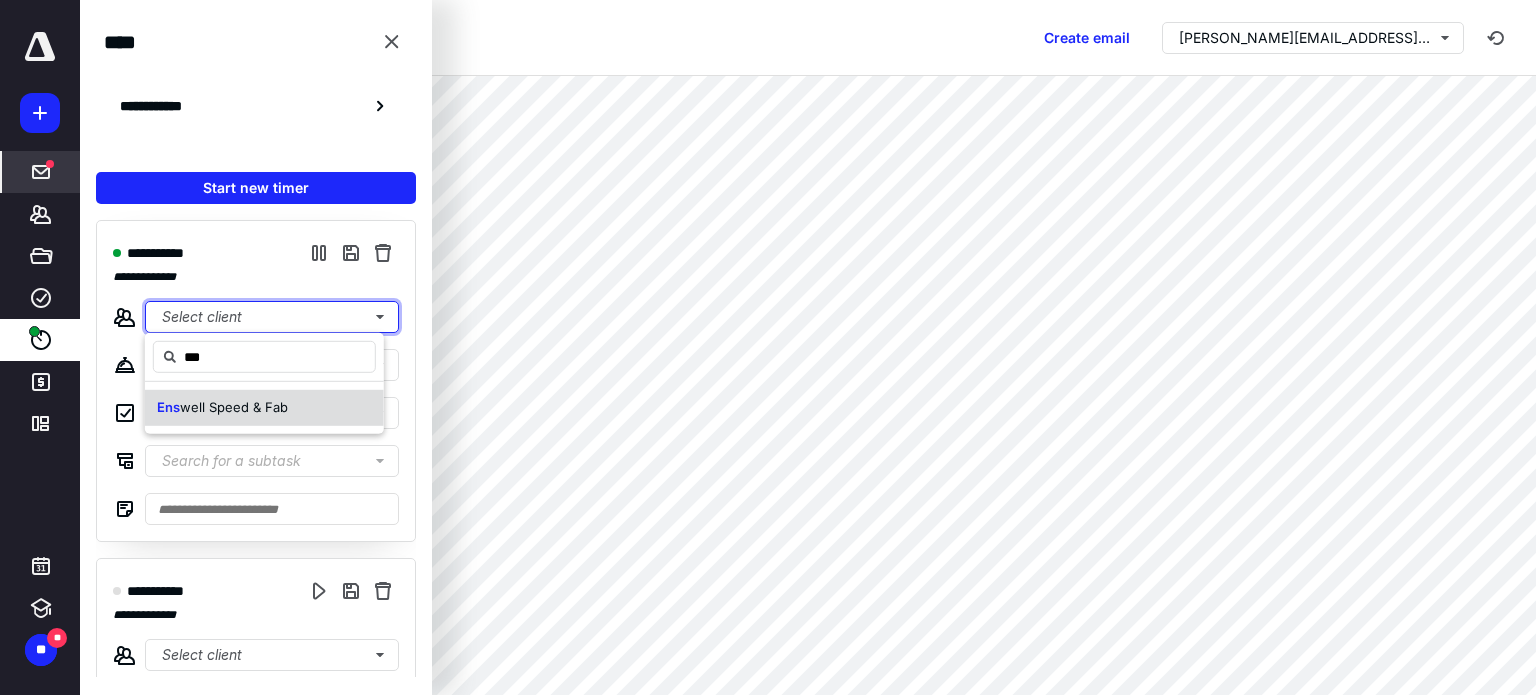 type 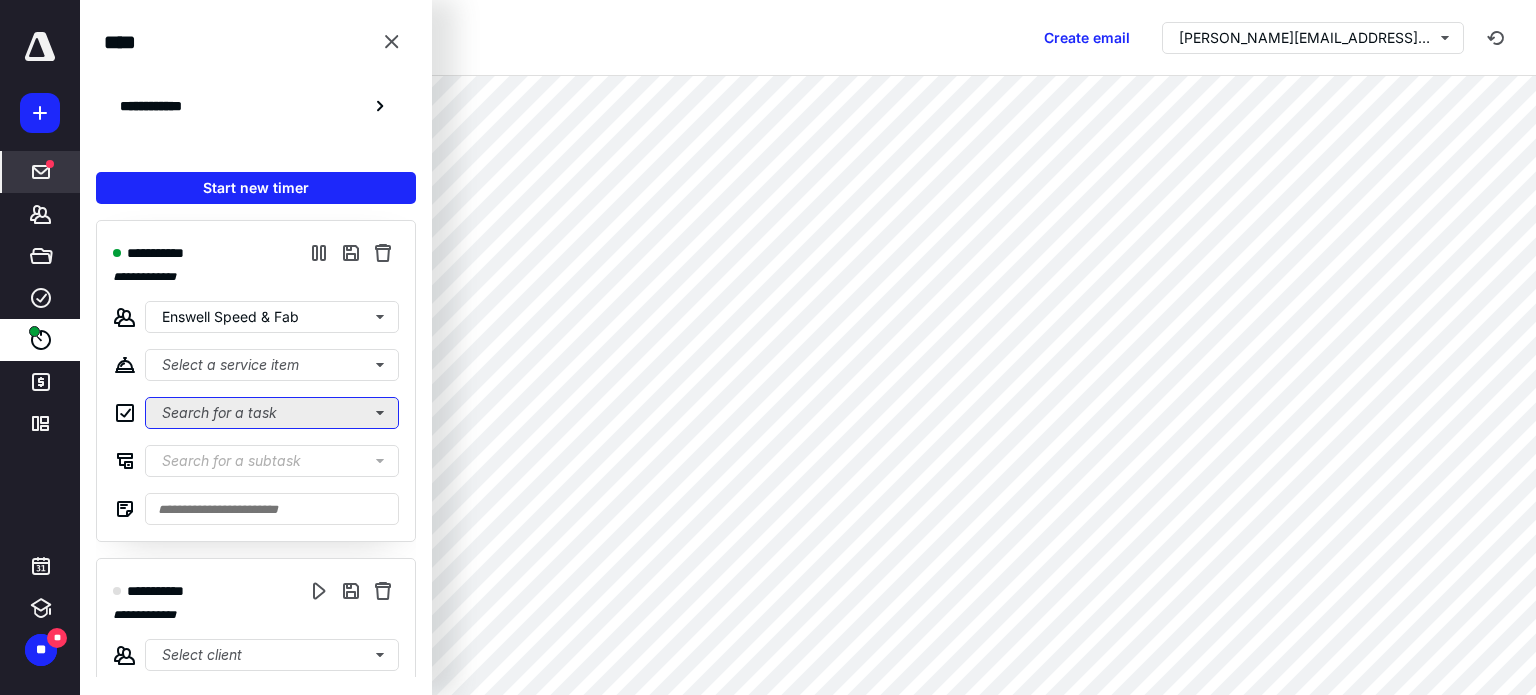 click on "Search for a task" at bounding box center (272, 413) 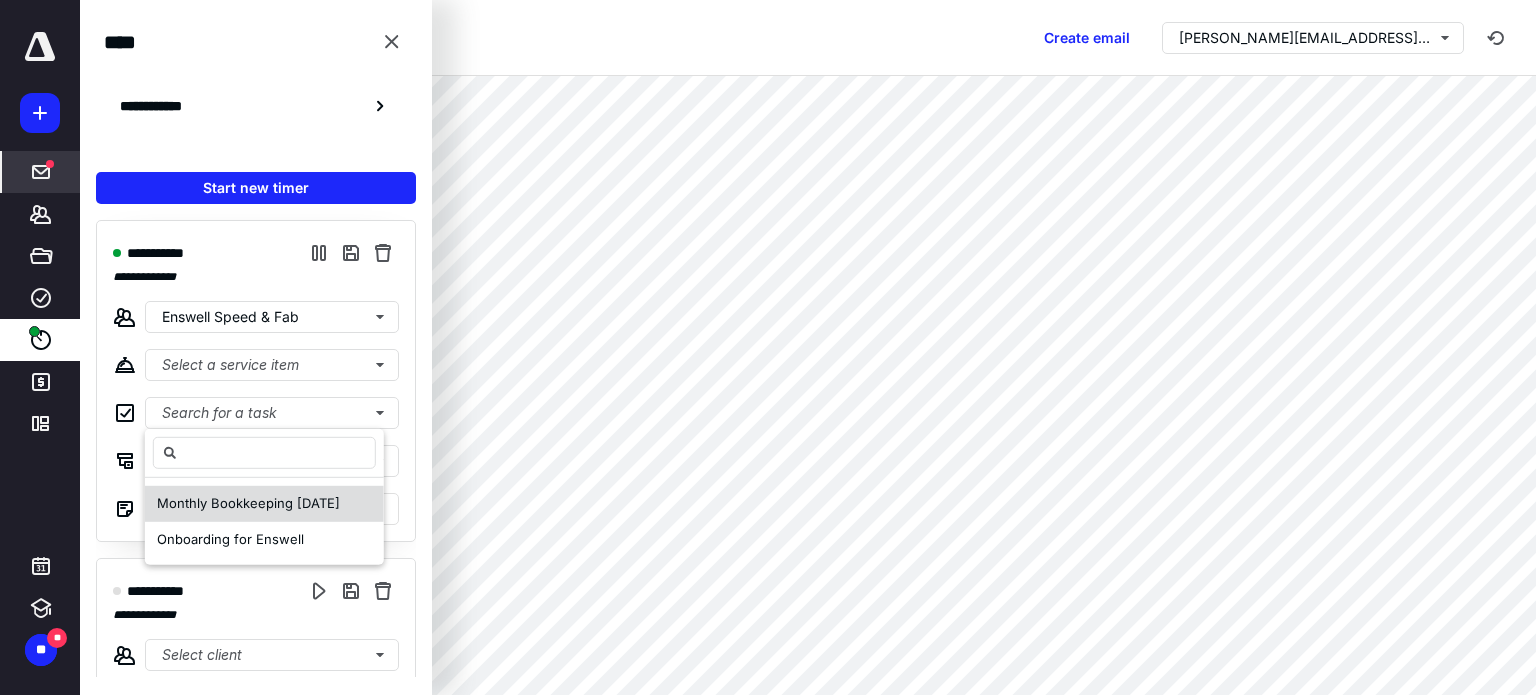 click on "Monthly Bookkeeping [DATE]" at bounding box center (248, 503) 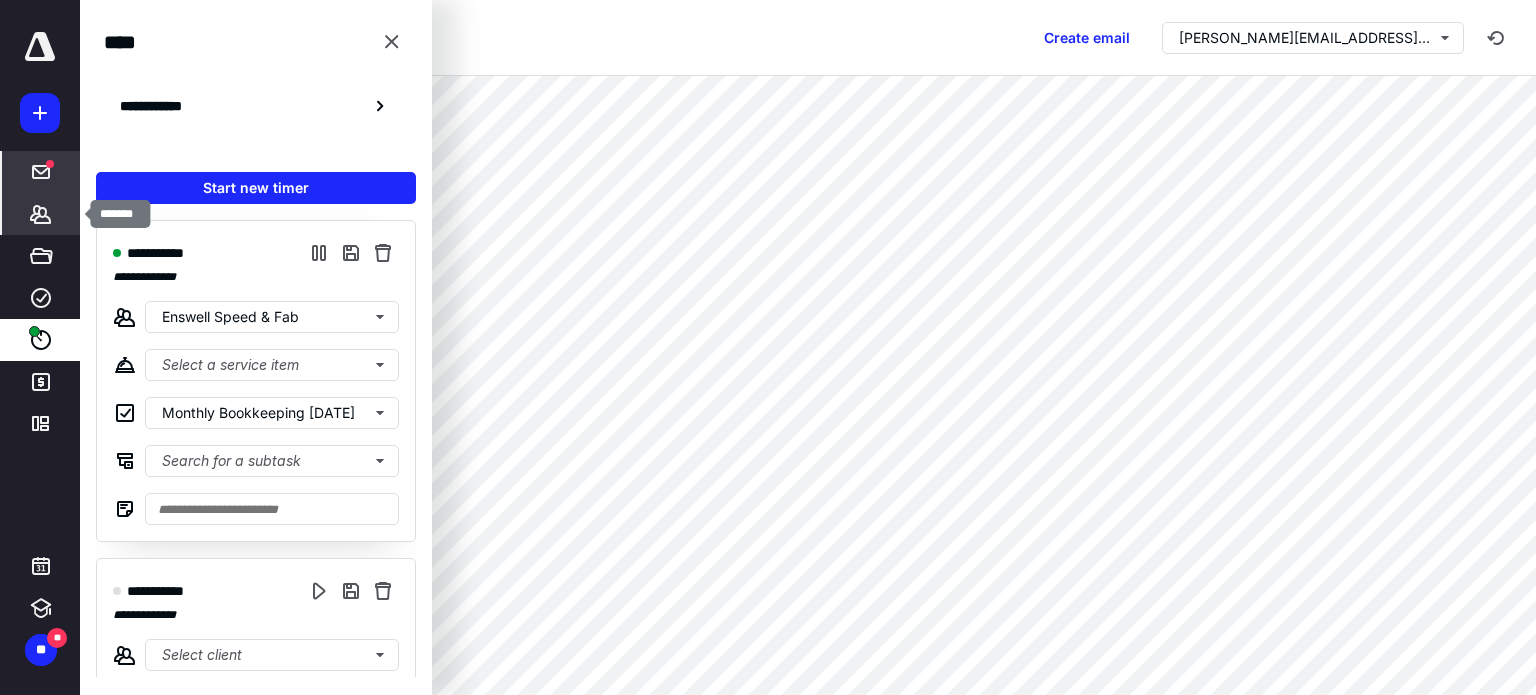 click 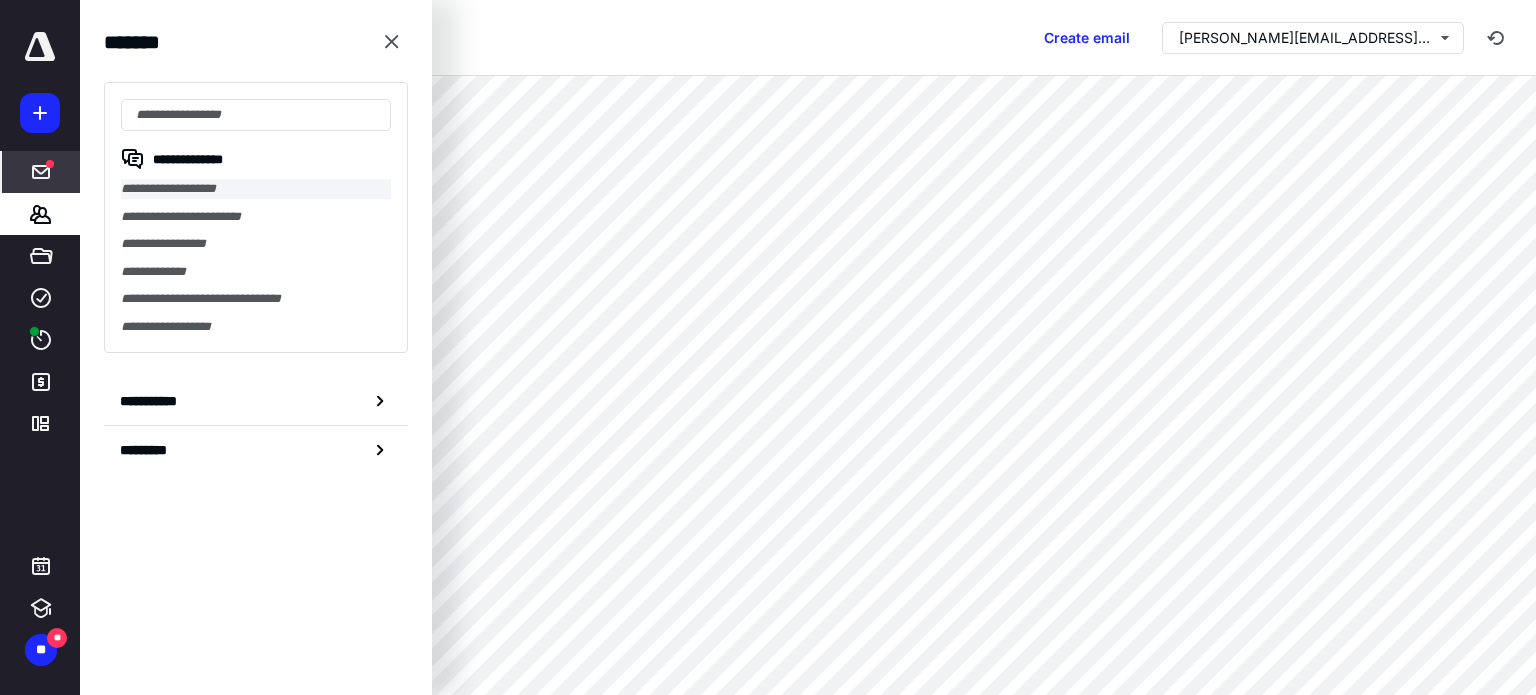 click on "**********" at bounding box center [256, 189] 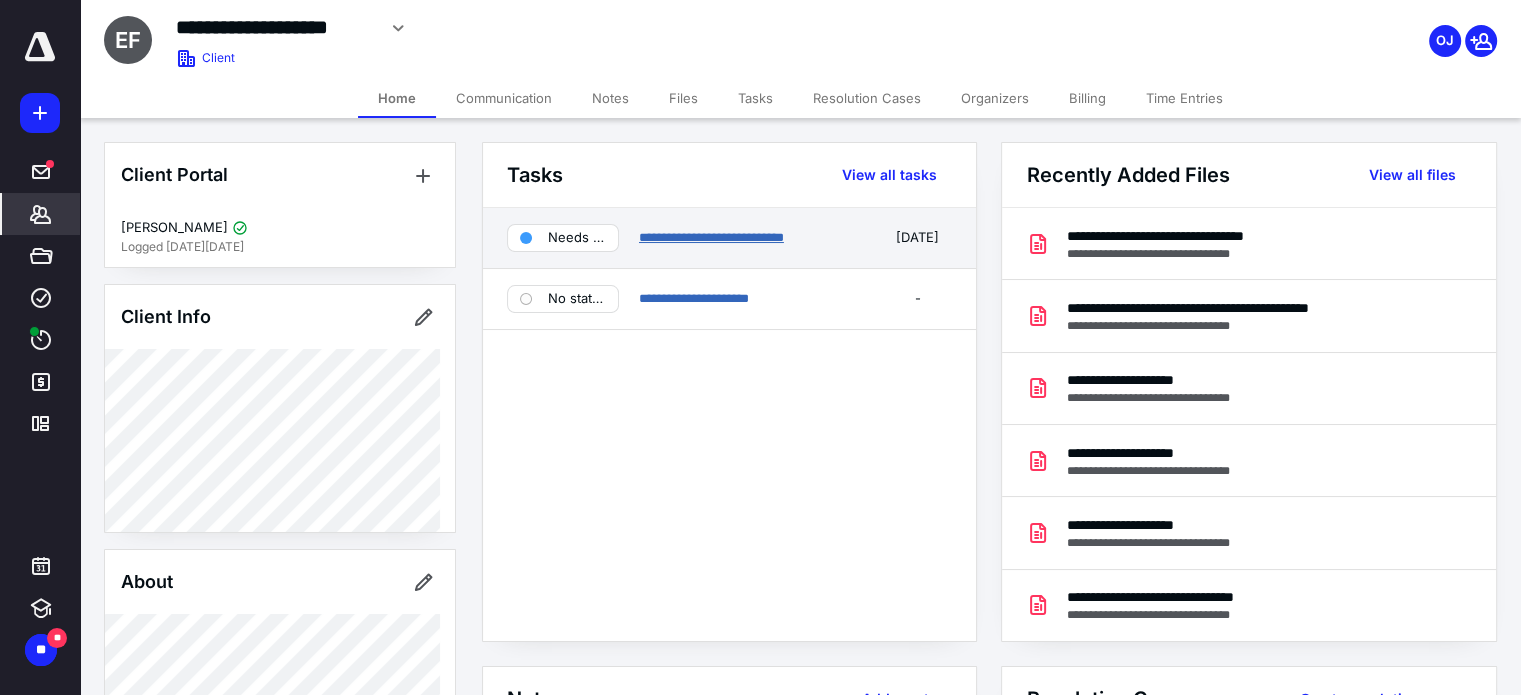 click on "**********" at bounding box center (711, 237) 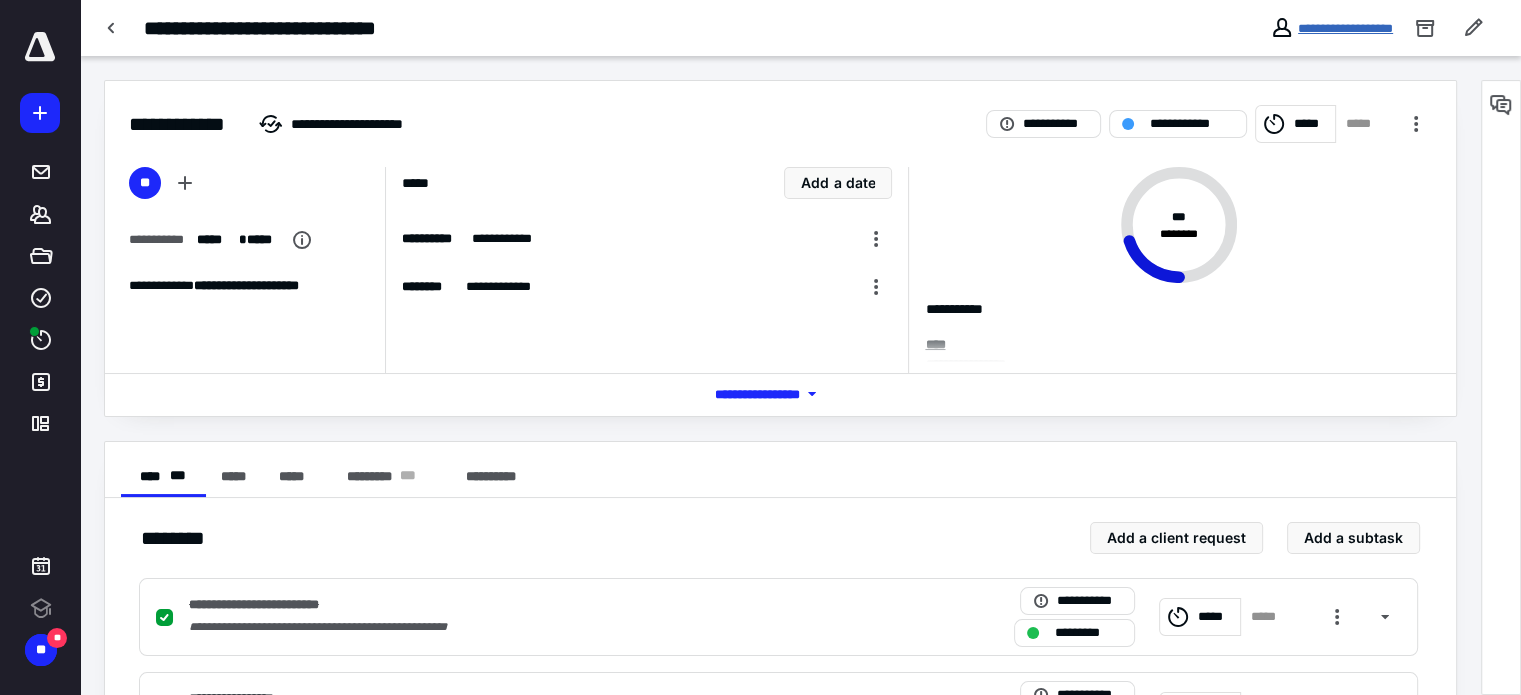 scroll, scrollTop: 0, scrollLeft: 0, axis: both 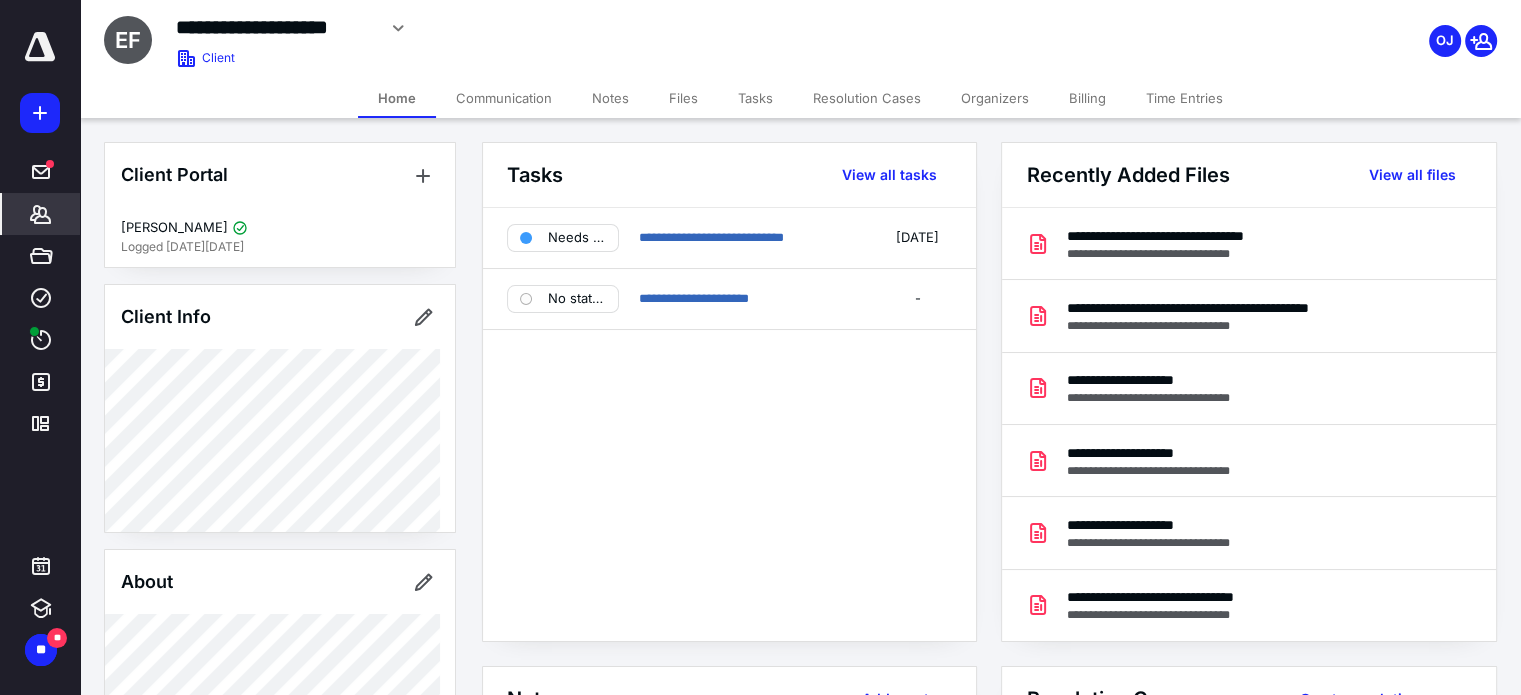 click on "Files" at bounding box center (683, 98) 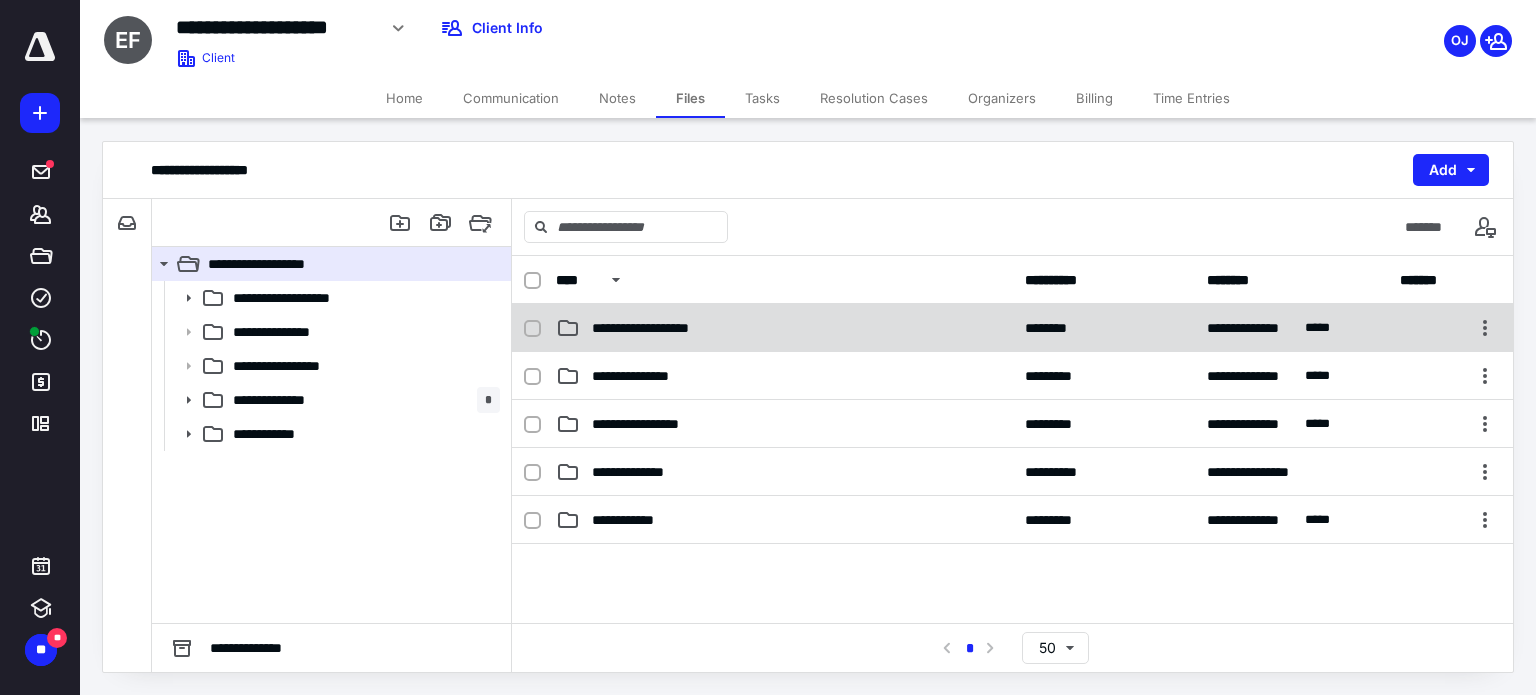 click on "**********" at bounding box center [1012, 328] 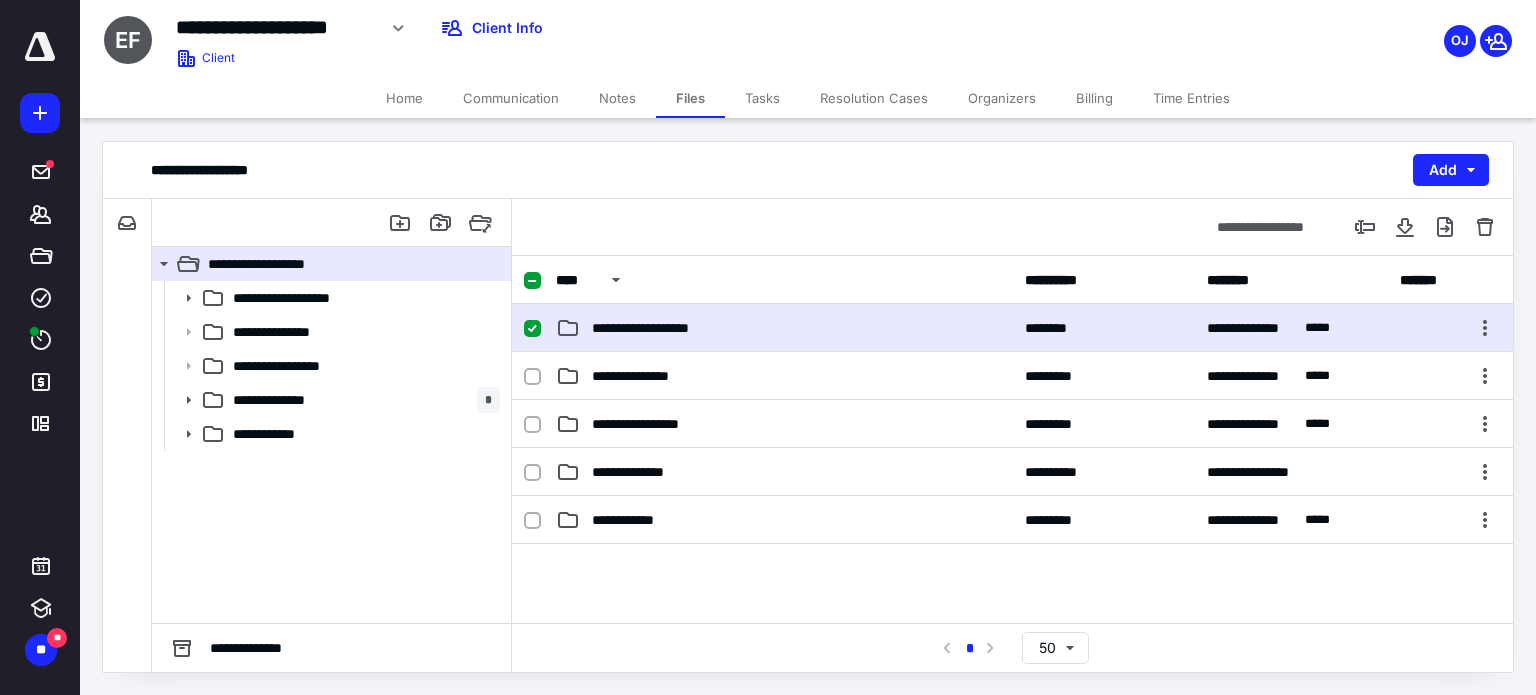 click on "**********" at bounding box center [784, 328] 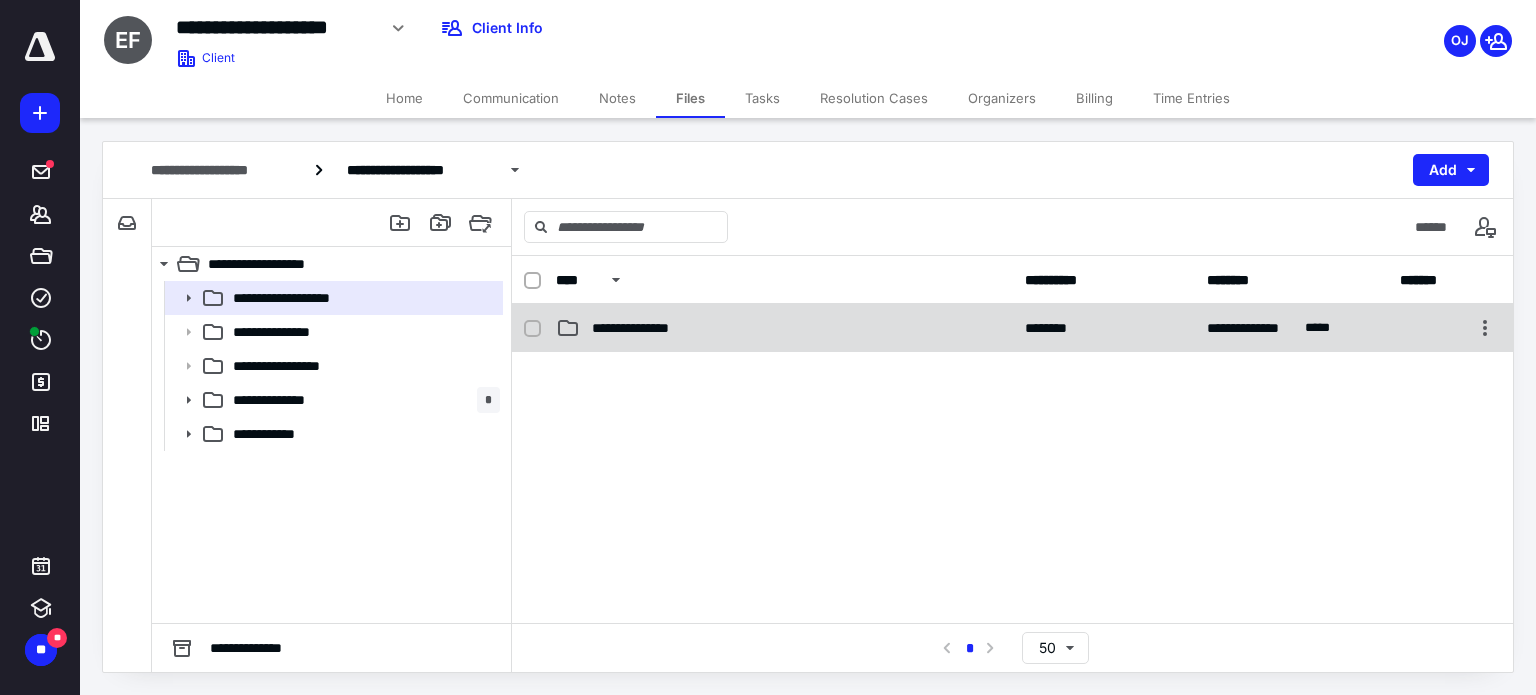 click on "**********" at bounding box center (784, 328) 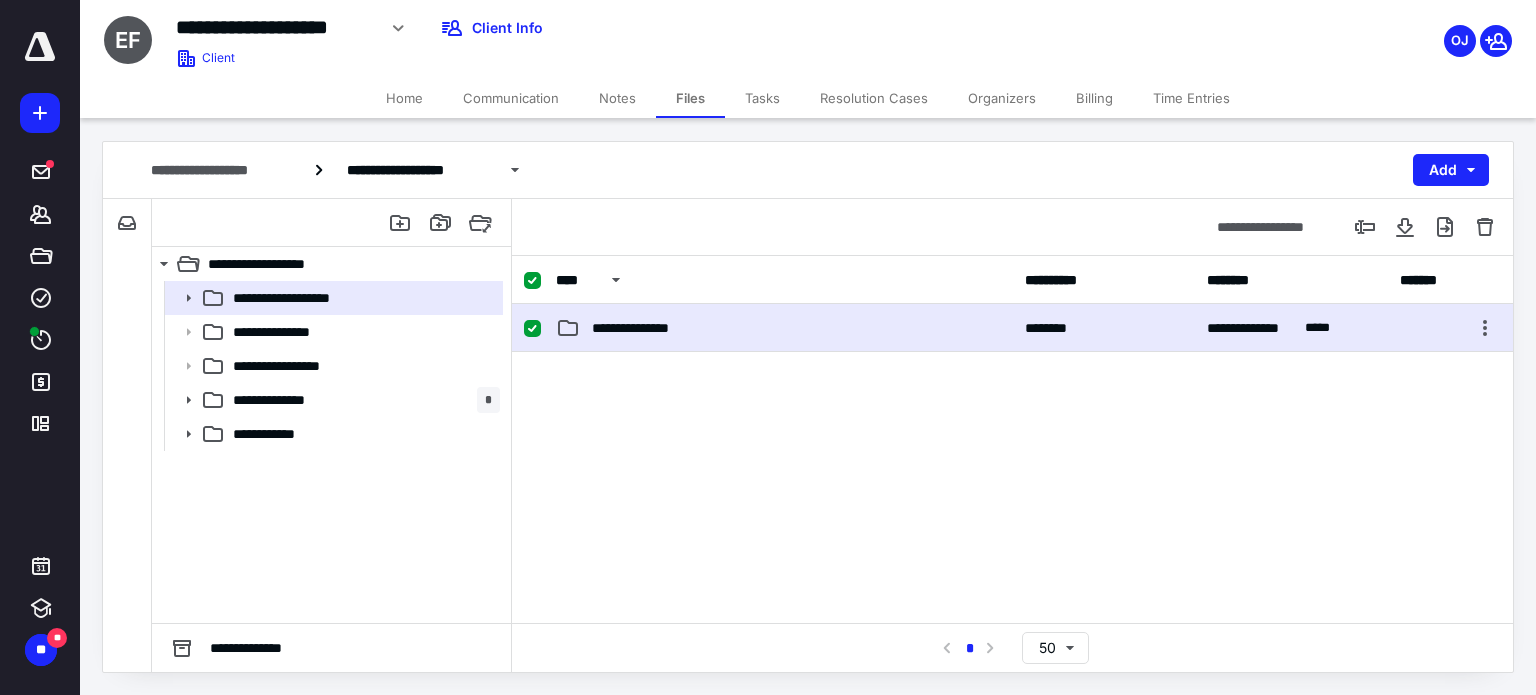 click on "**********" at bounding box center [784, 328] 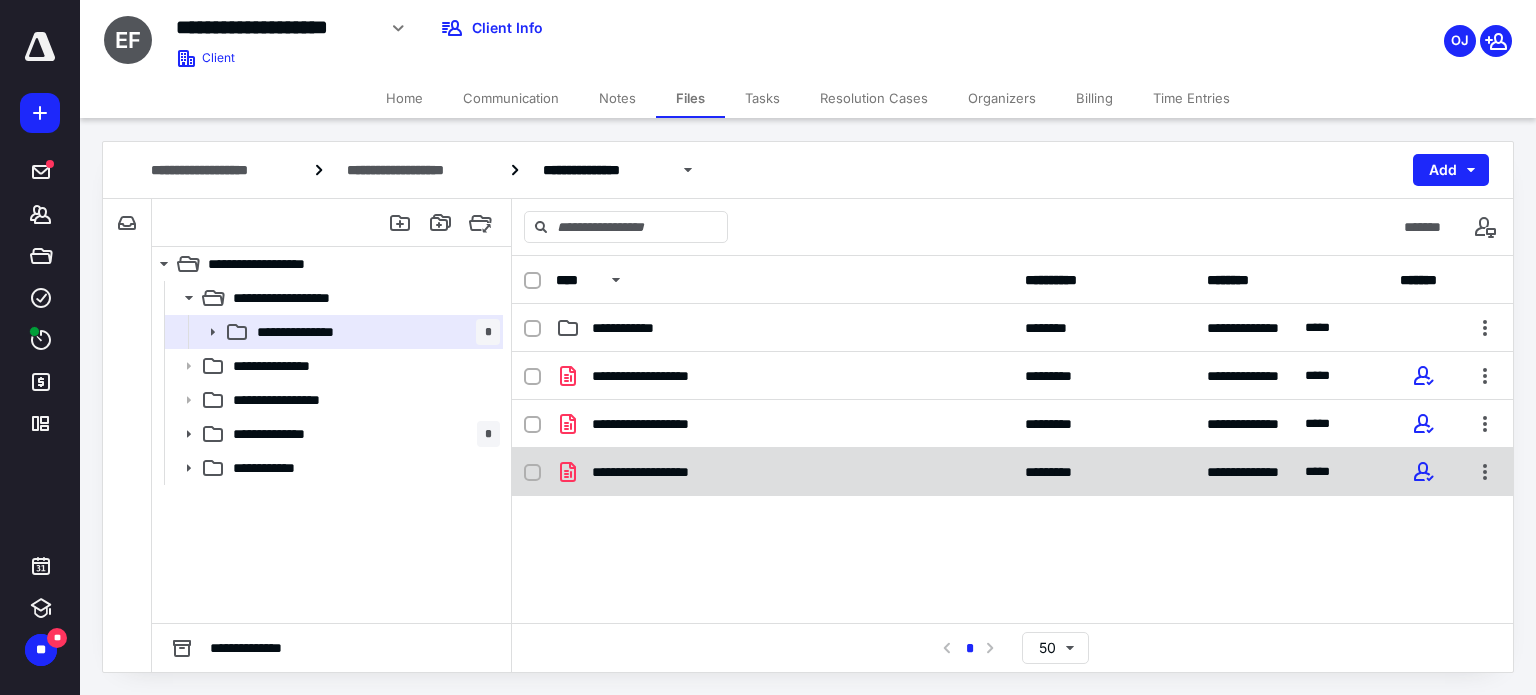 click on "**********" at bounding box center [666, 472] 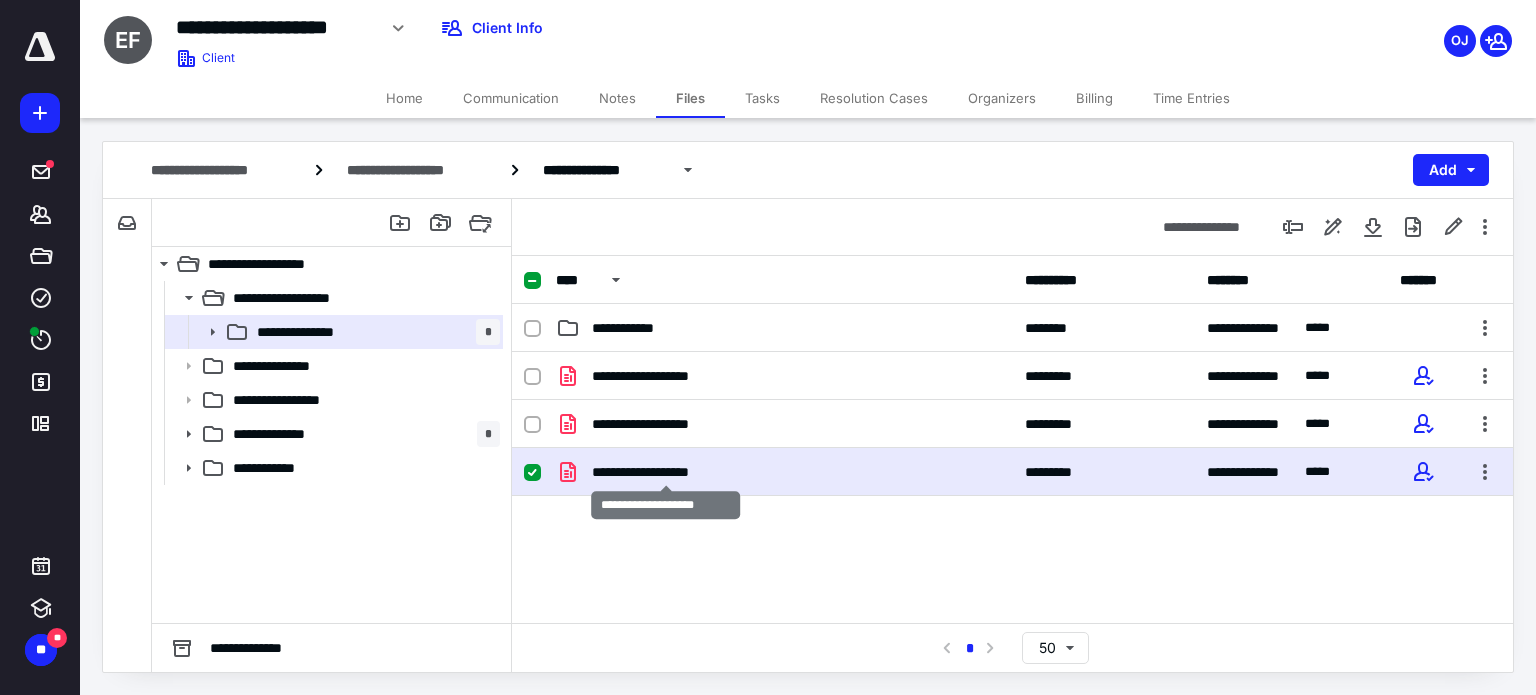 click on "**********" at bounding box center [666, 472] 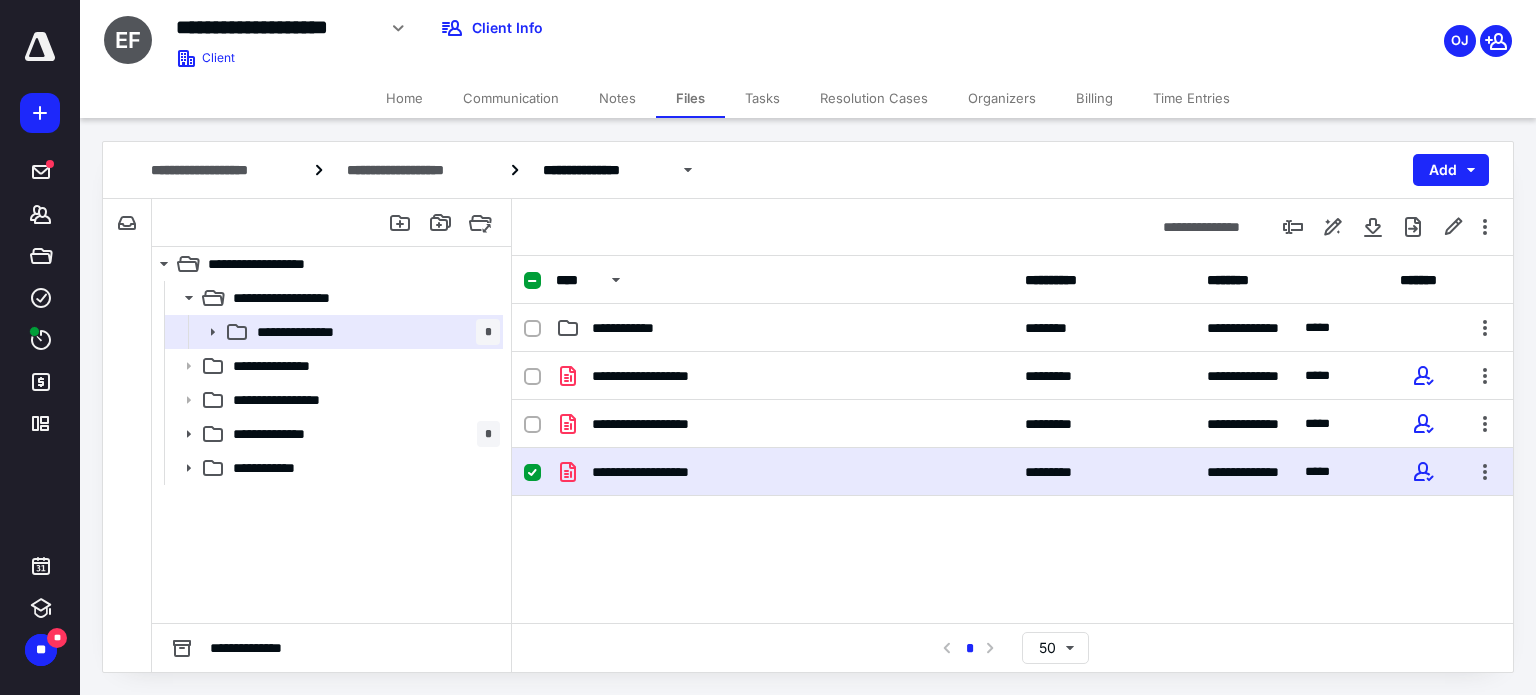 click on "**********" at bounding box center [784, 472] 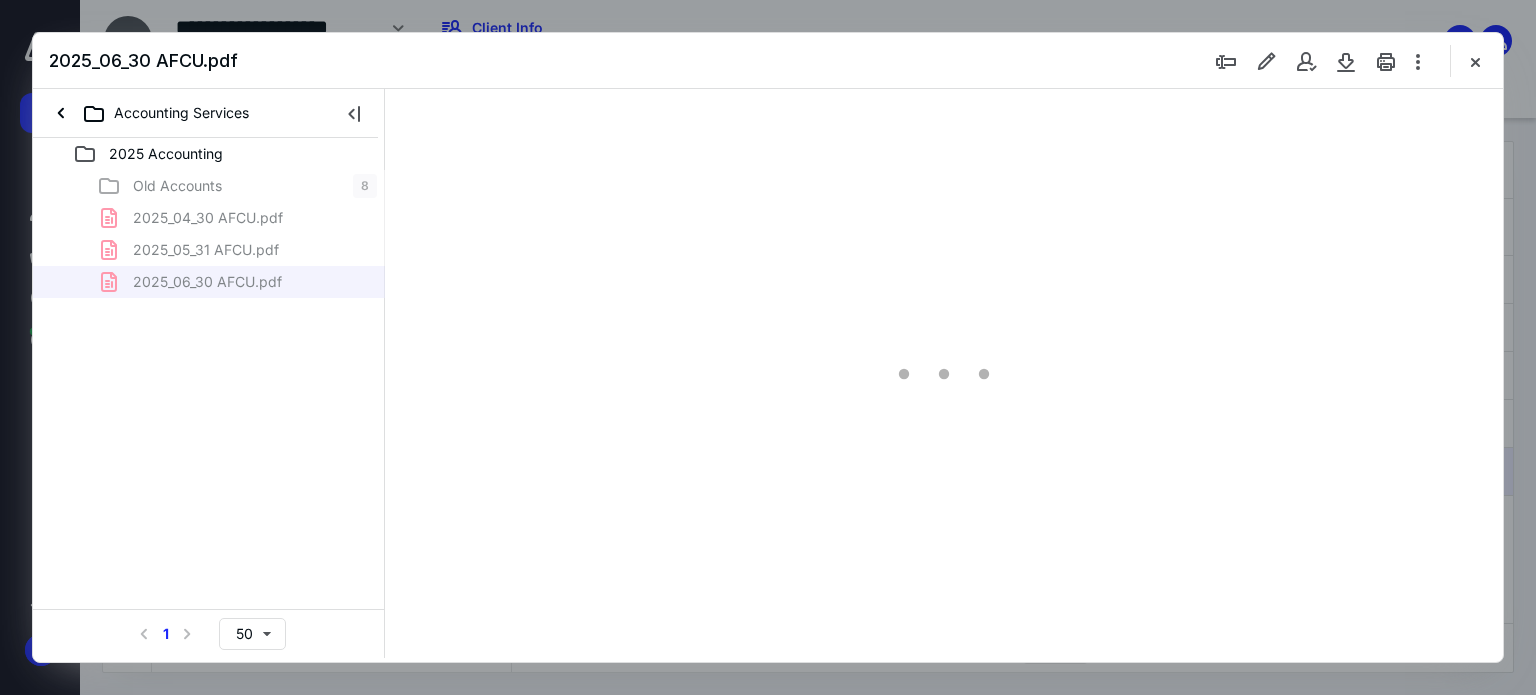scroll, scrollTop: 0, scrollLeft: 0, axis: both 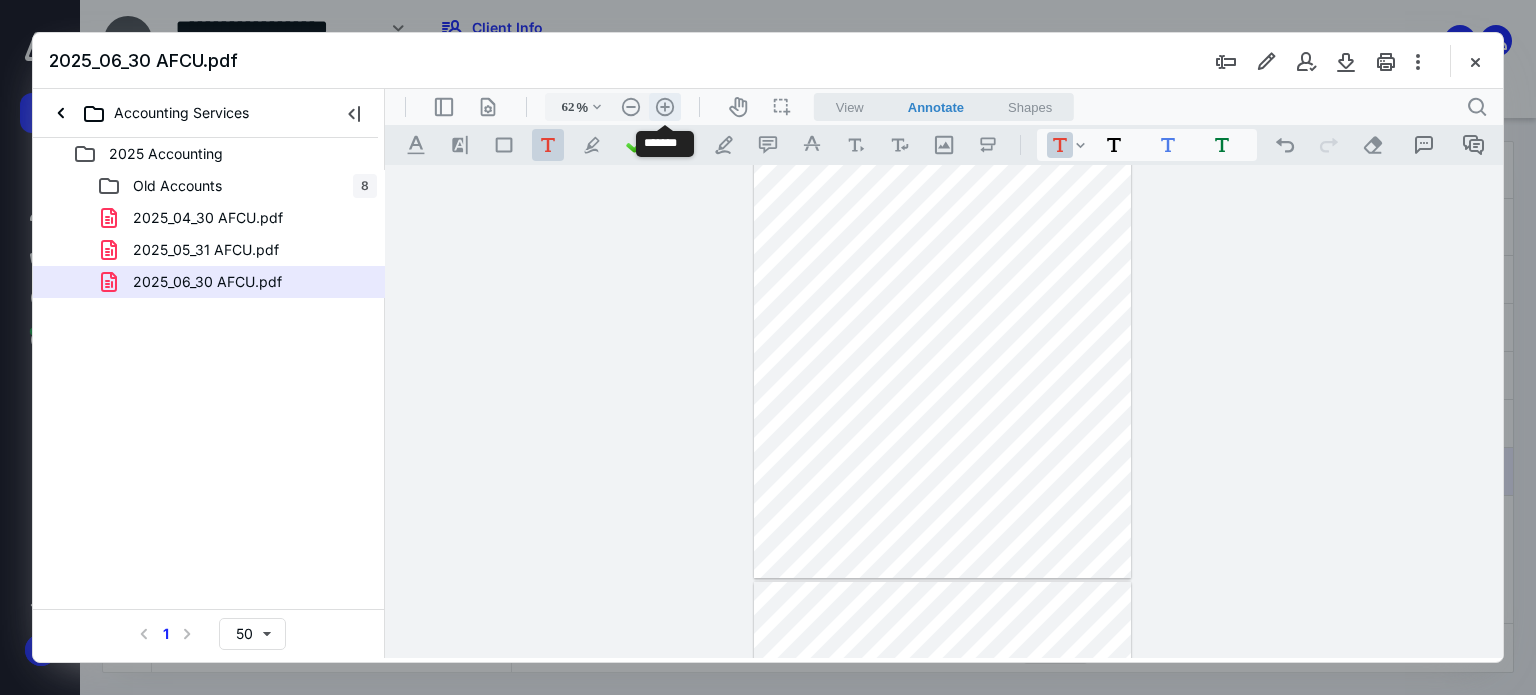 click on ".cls-1{fill:#abb0c4;} icon - header - zoom - in - line" at bounding box center (665, 107) 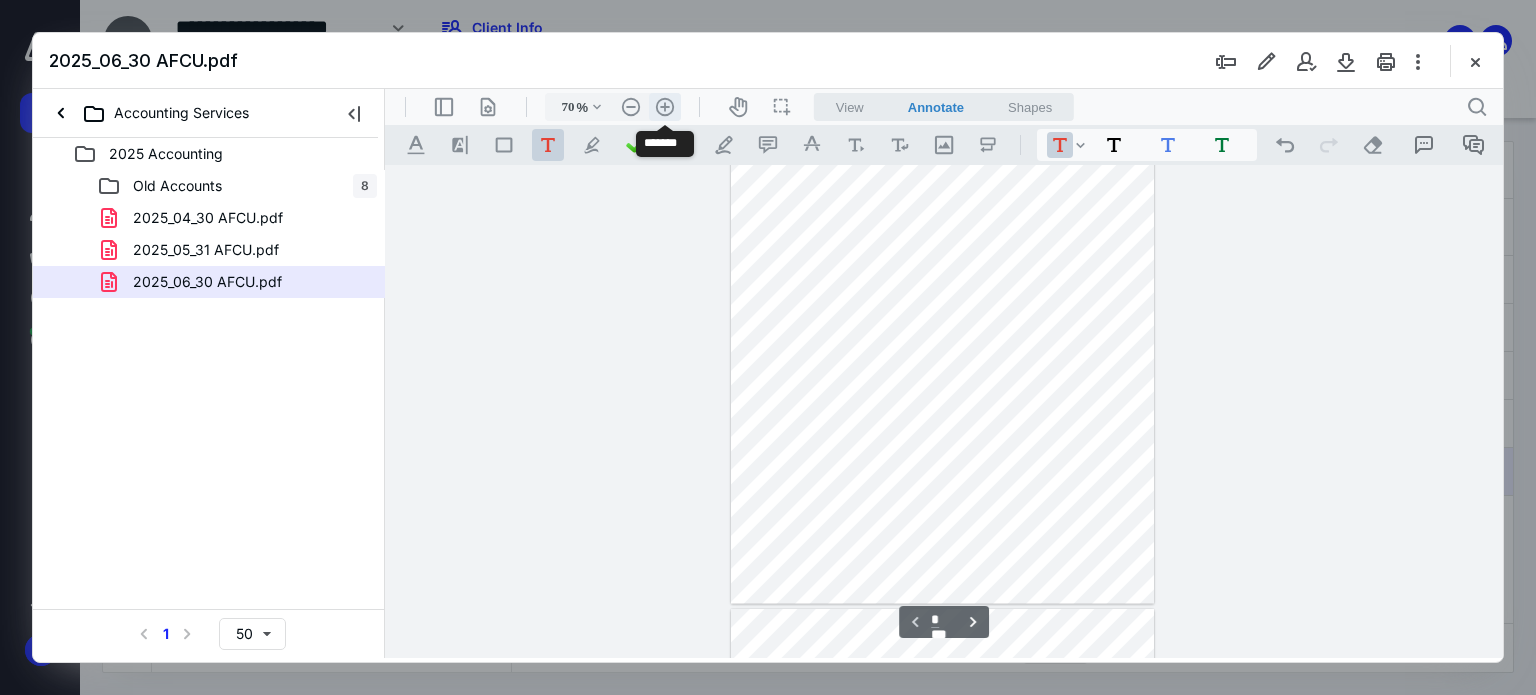 click on ".cls-1{fill:#abb0c4;} icon - header - zoom - in - line" at bounding box center [665, 107] 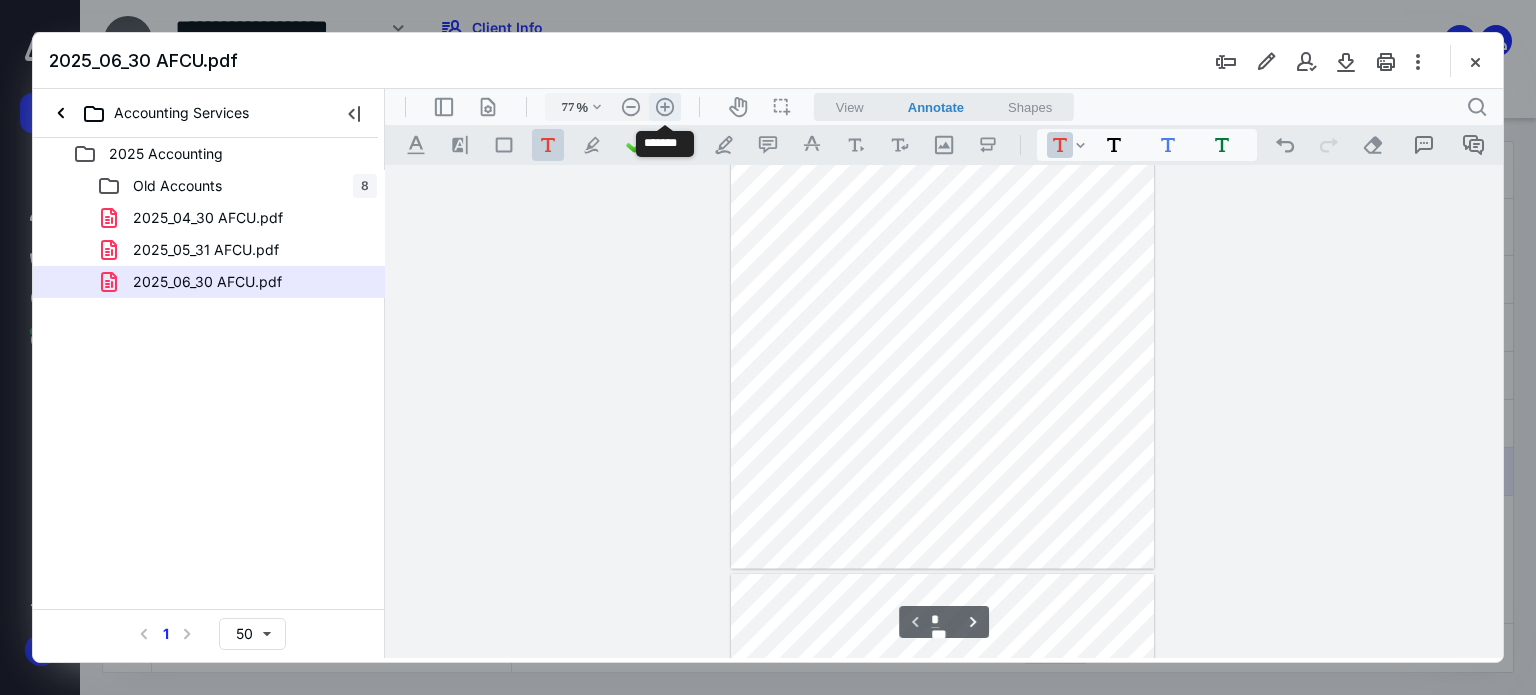 click on ".cls-1{fill:#abb0c4;} icon - header - zoom - in - line" at bounding box center (665, 107) 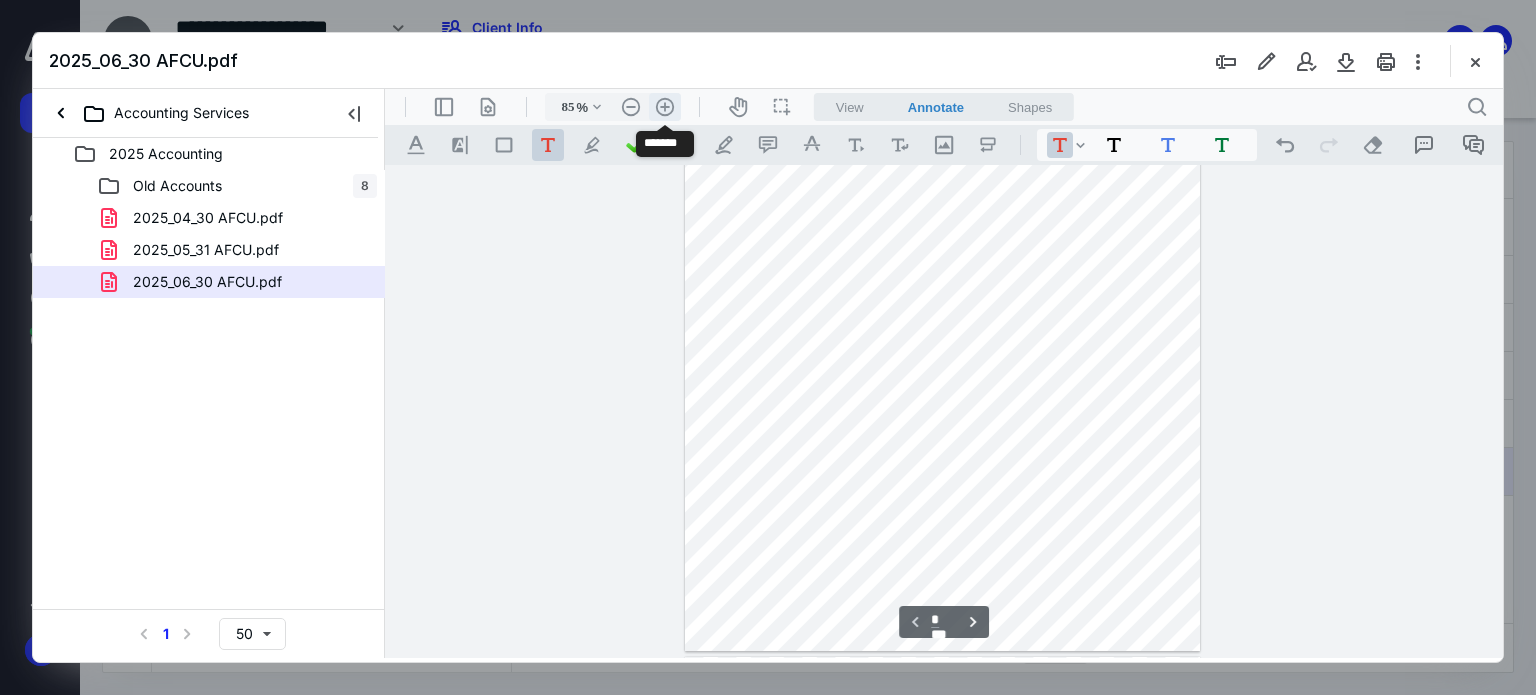 click on ".cls-1{fill:#abb0c4;} icon - header - zoom - in - line" at bounding box center [665, 107] 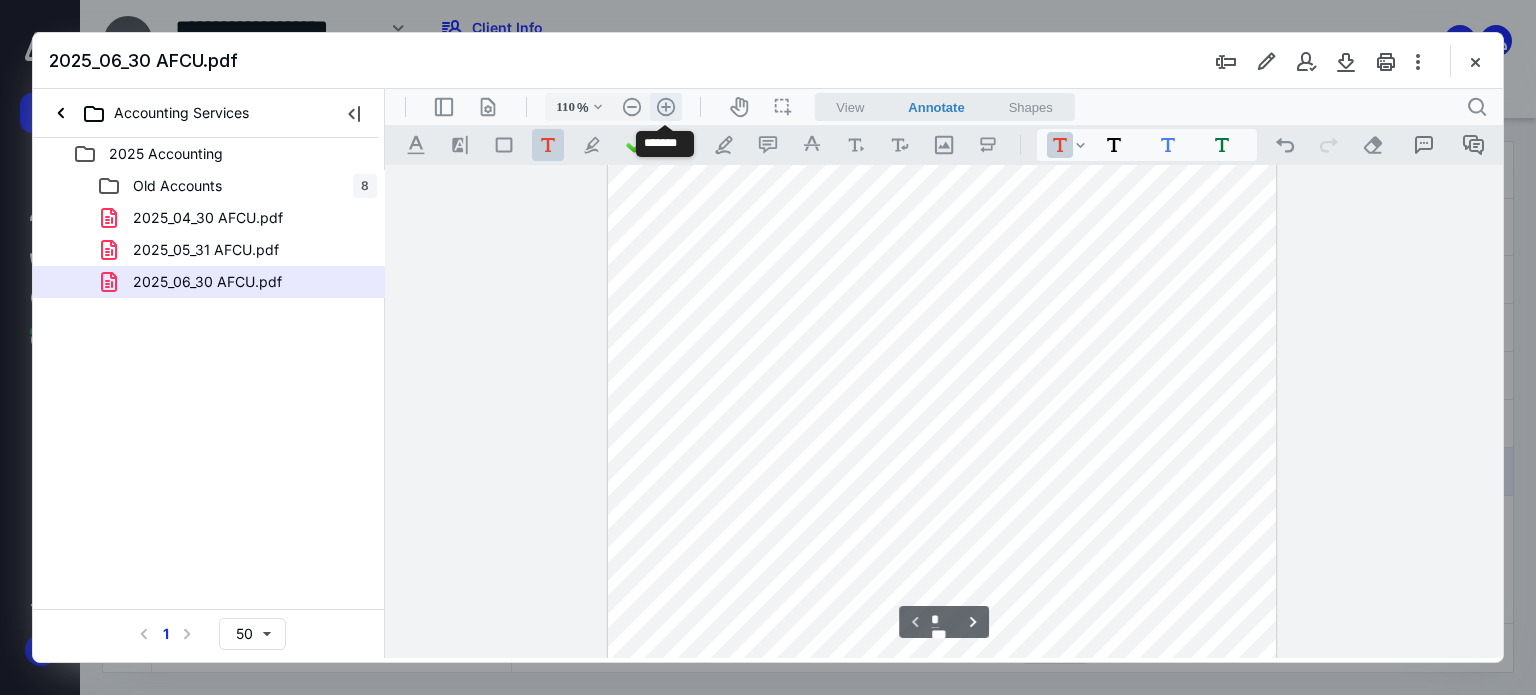 click on ".cls-1{fill:#abb0c4;} icon - header - zoom - in - line" at bounding box center [666, 107] 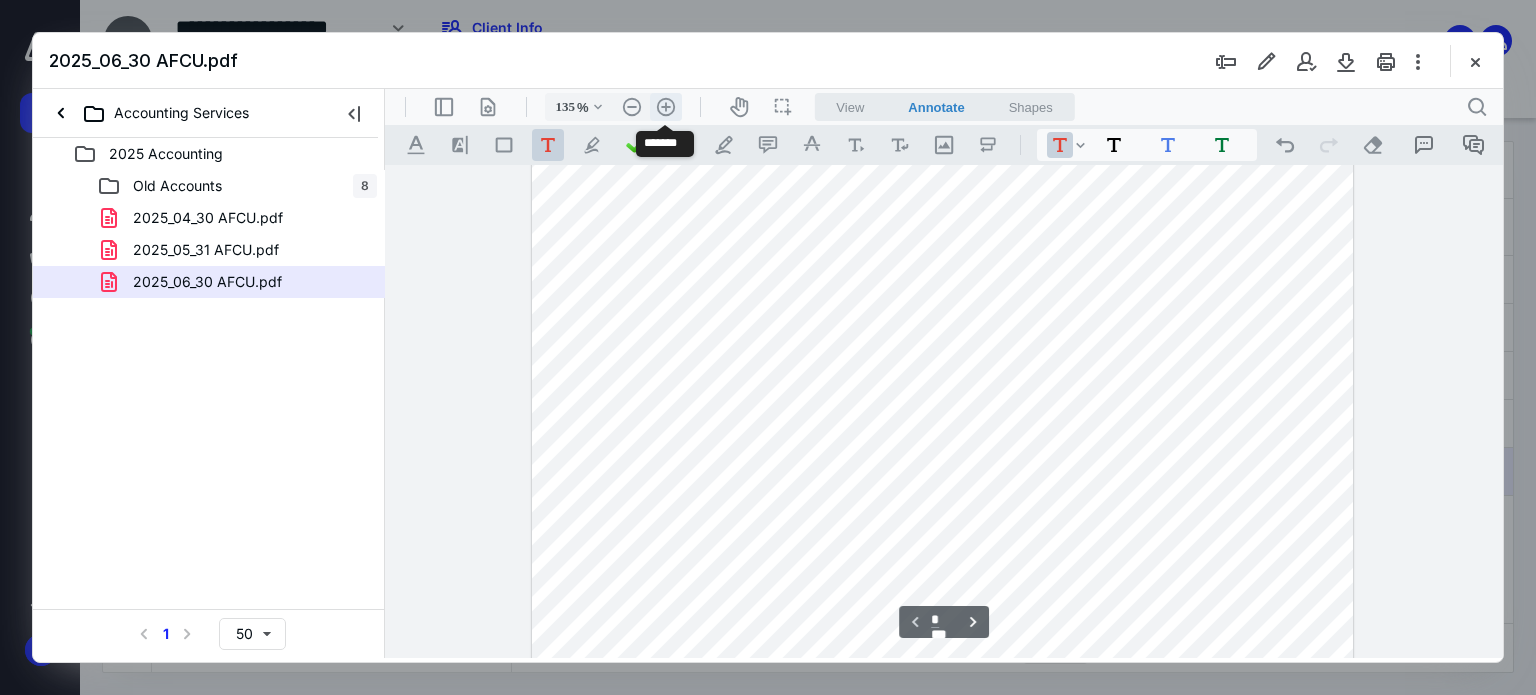 click on ".cls-1{fill:#abb0c4;} icon - header - zoom - in - line" at bounding box center (666, 107) 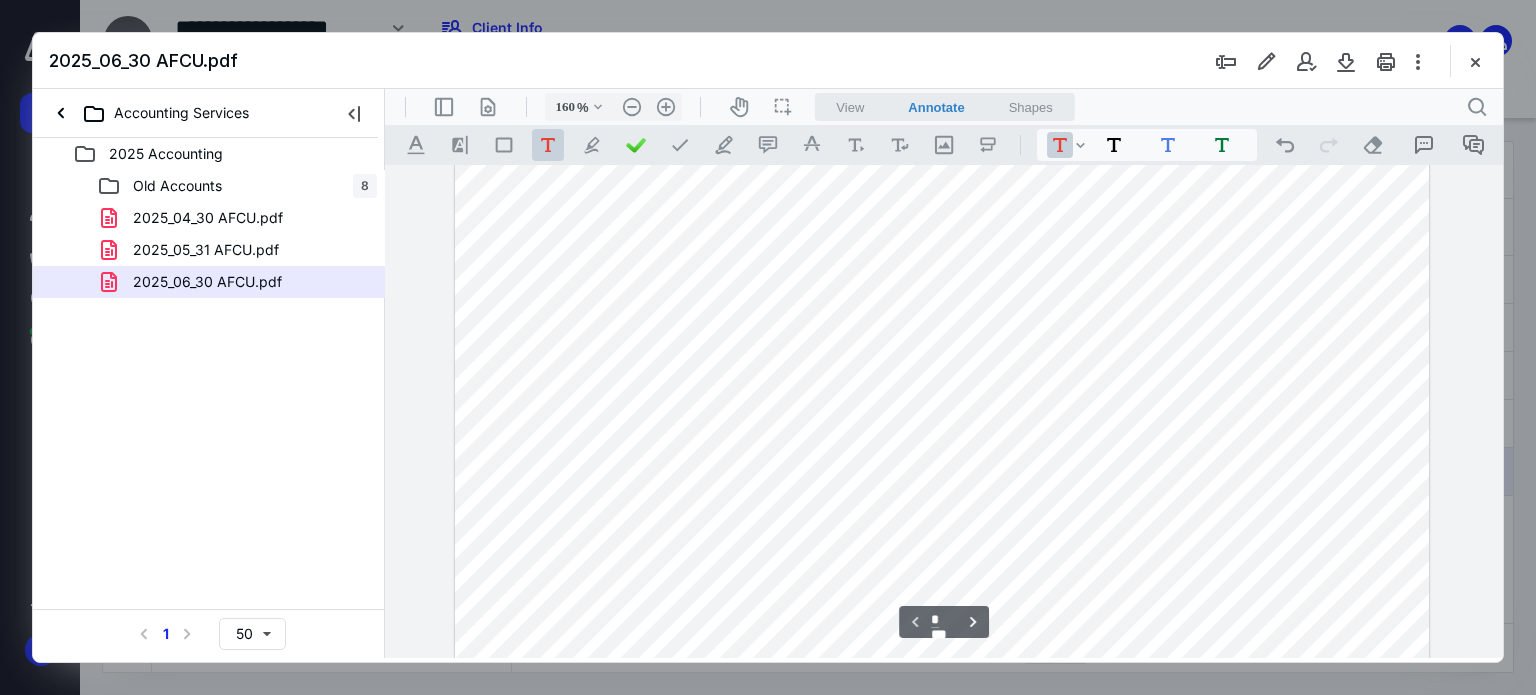 scroll, scrollTop: 834, scrollLeft: 0, axis: vertical 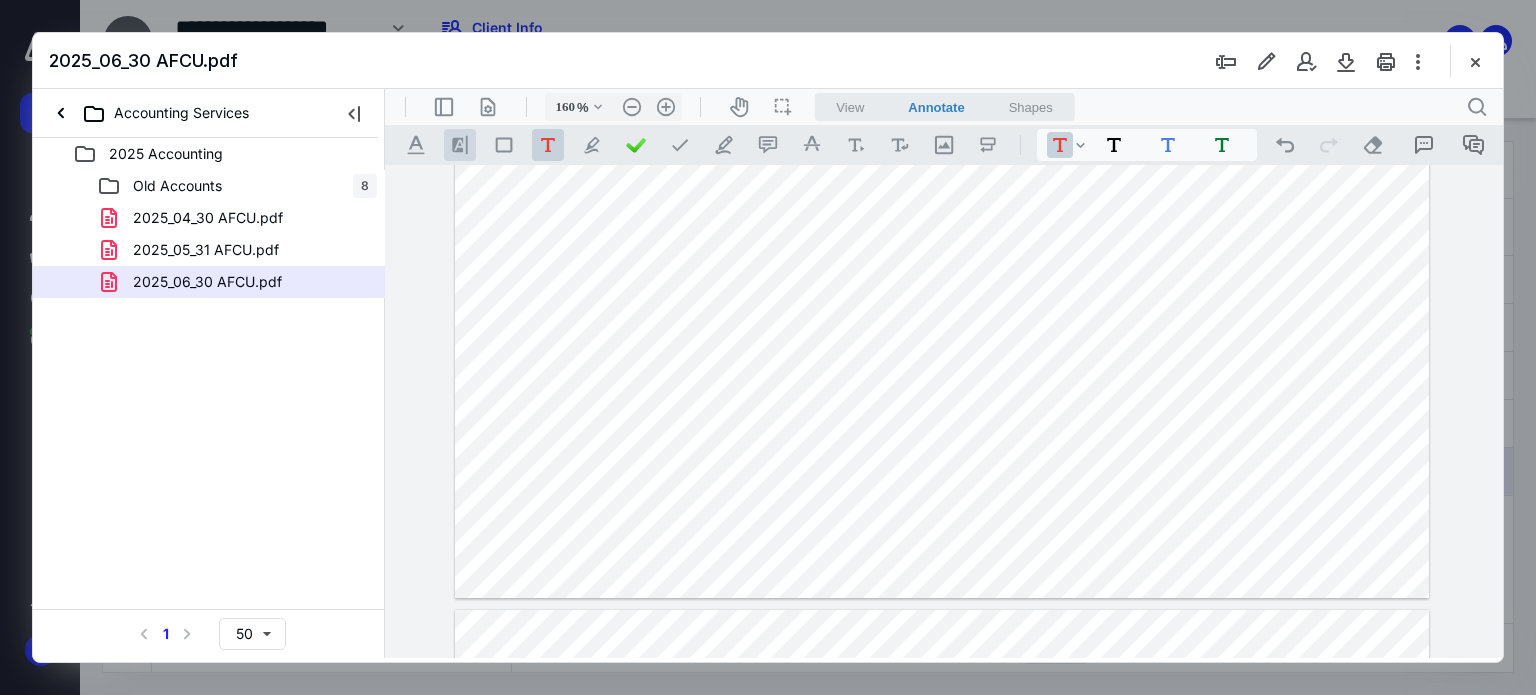 click on ".cls-1{fill:#8c8c8c;} icon - line - tool - highlight" at bounding box center (460, 145) 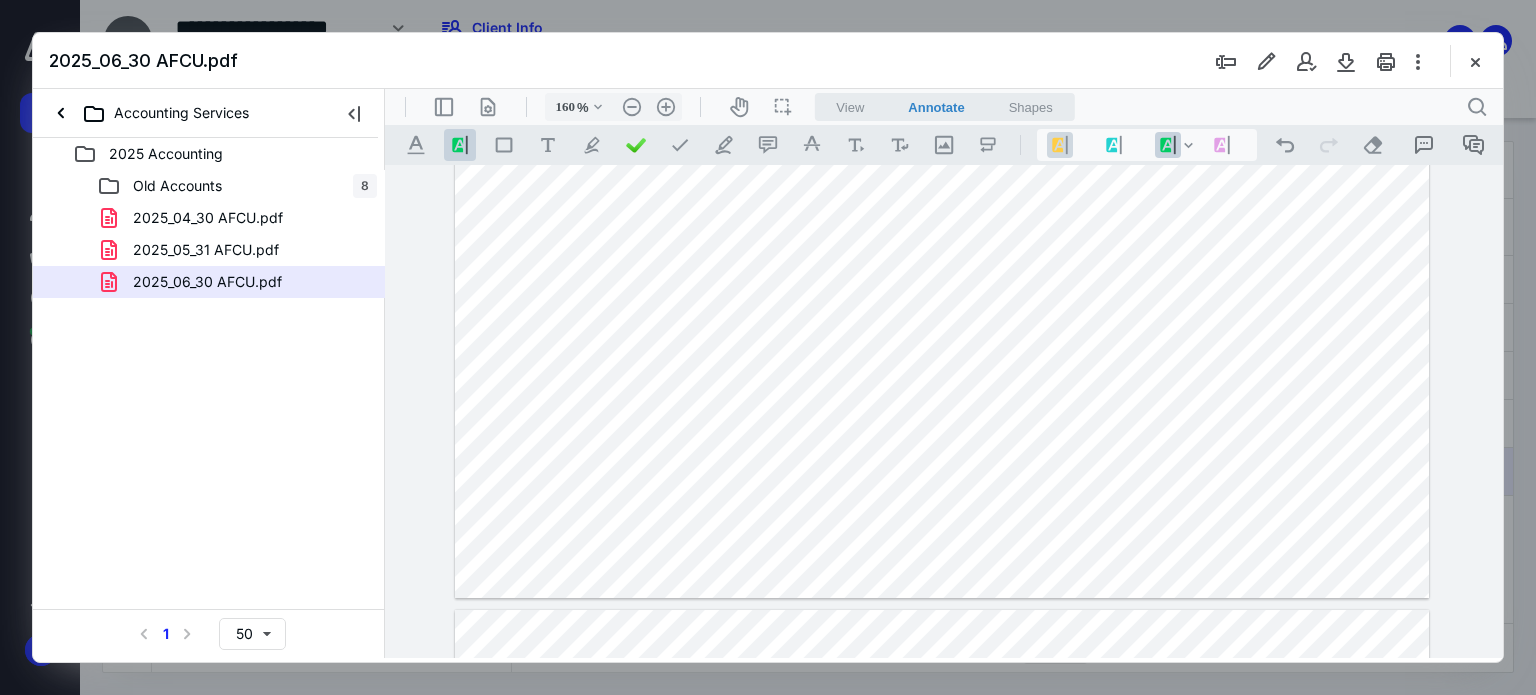 click on ".cls-1{fill:#8c8c8c;} icon - line - tool - highlight" at bounding box center [1060, 145] 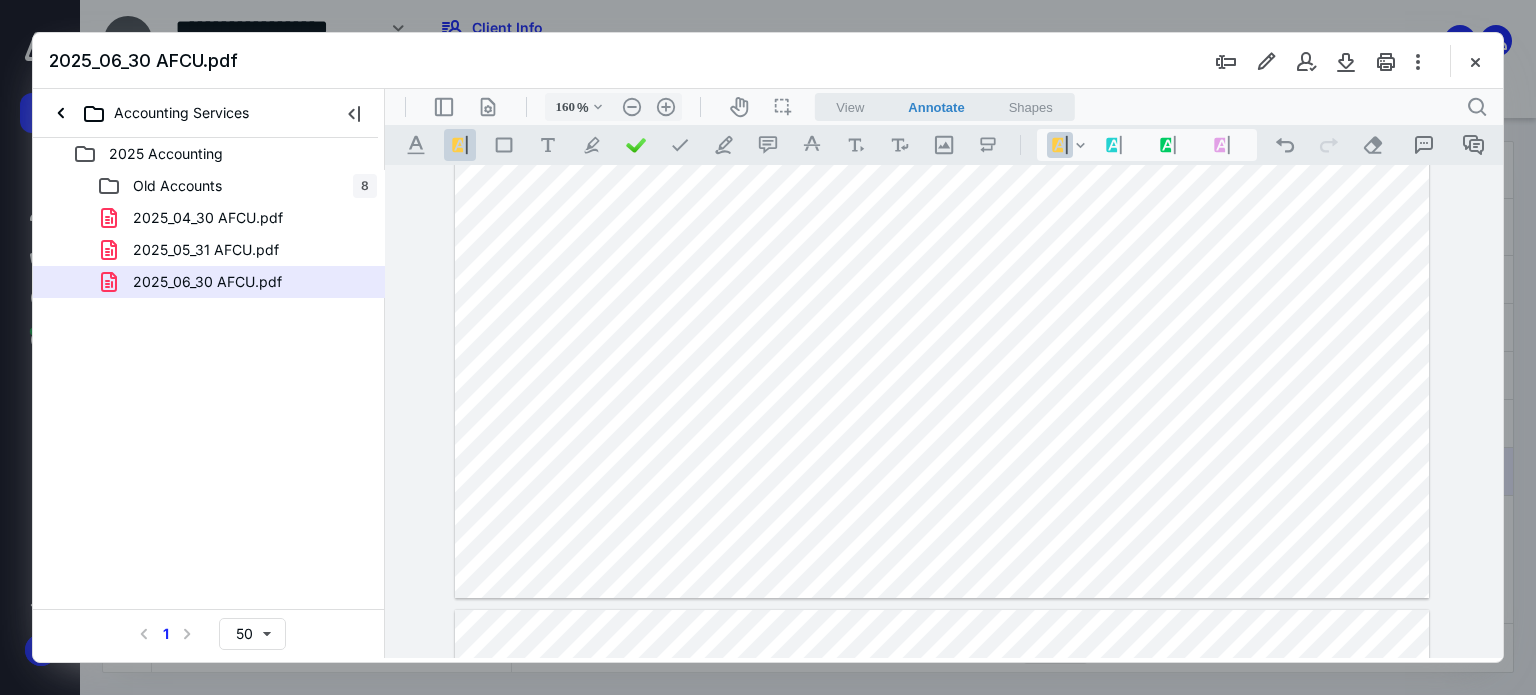 drag, startPoint x: 644, startPoint y: 320, endPoint x: 1098, endPoint y: 332, distance: 454.15857 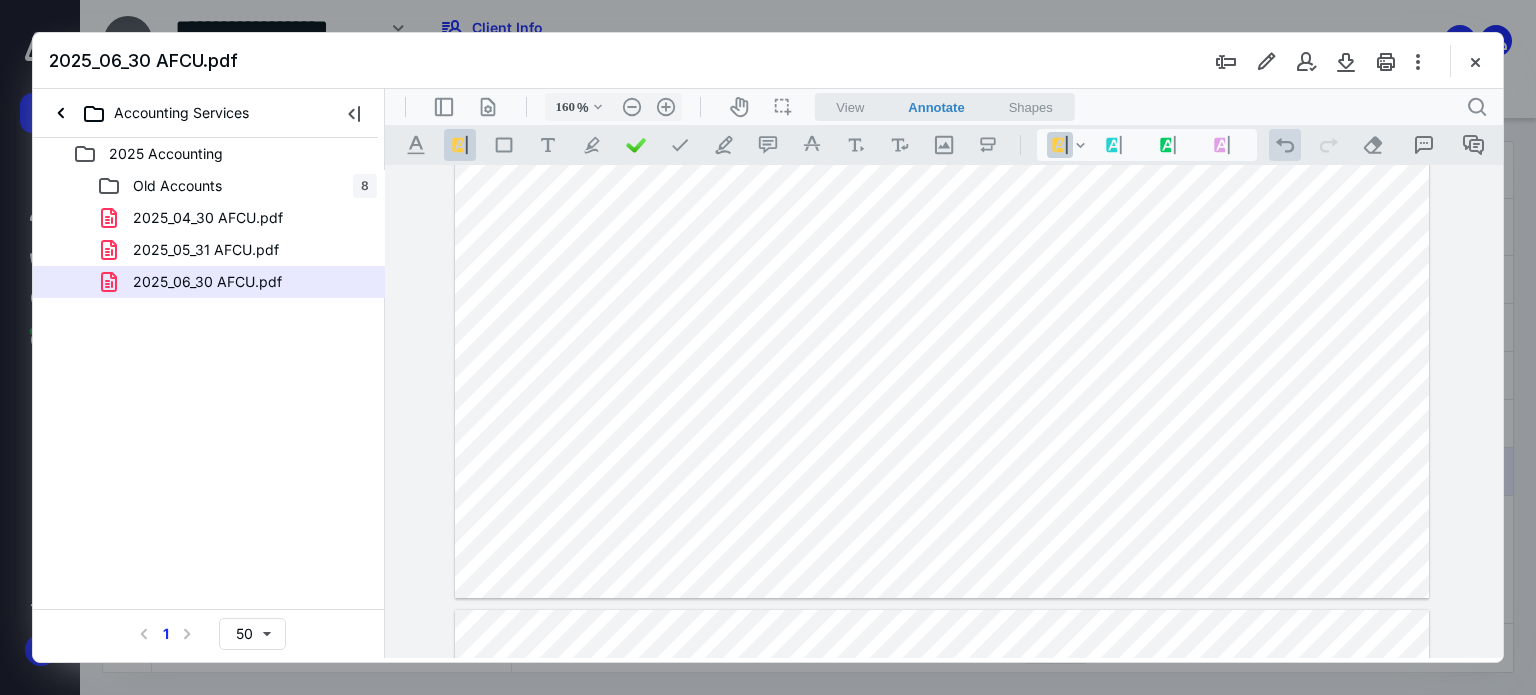click on ".cls-1{fill:#abb0c4;} icon - operation - undo" at bounding box center (1285, 145) 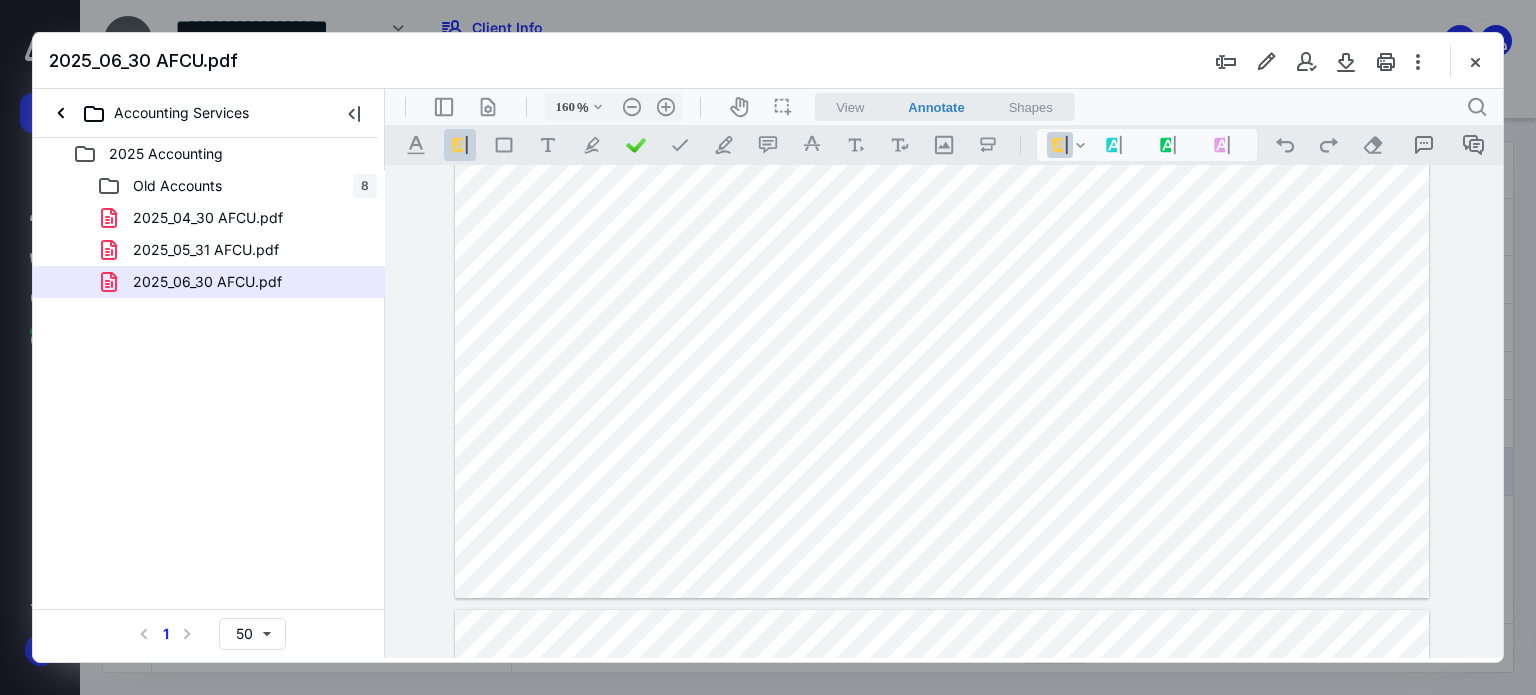 drag, startPoint x: 1317, startPoint y: 324, endPoint x: 1224, endPoint y: 335, distance: 93.64828 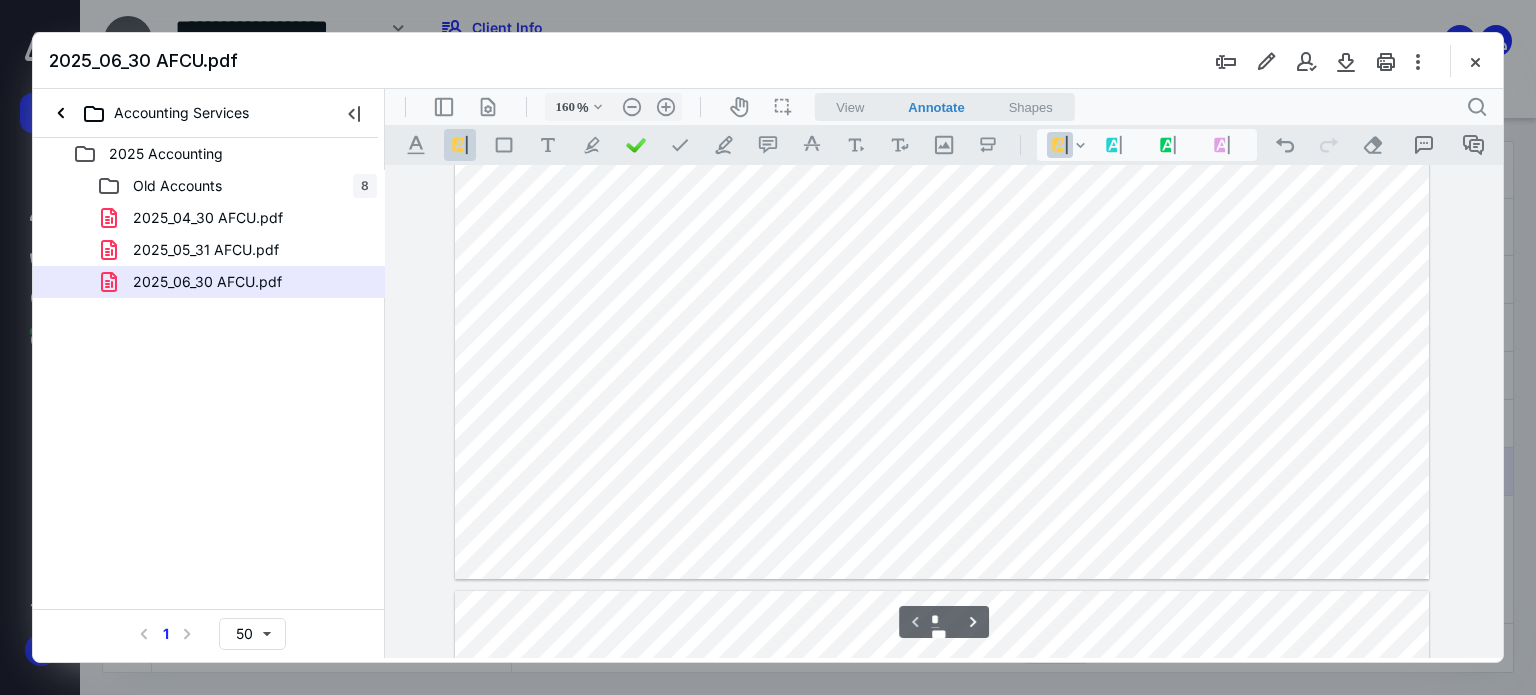 scroll, scrollTop: 734, scrollLeft: 0, axis: vertical 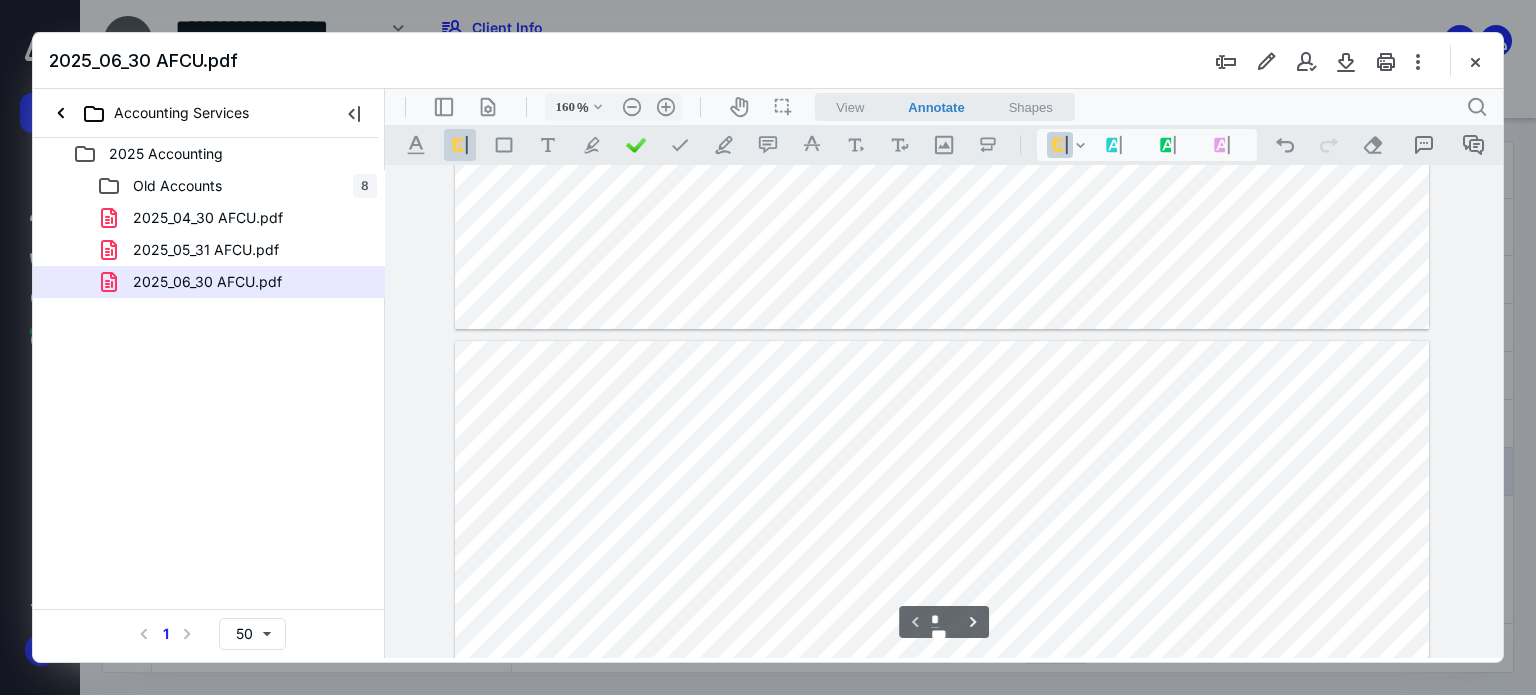 type on "*" 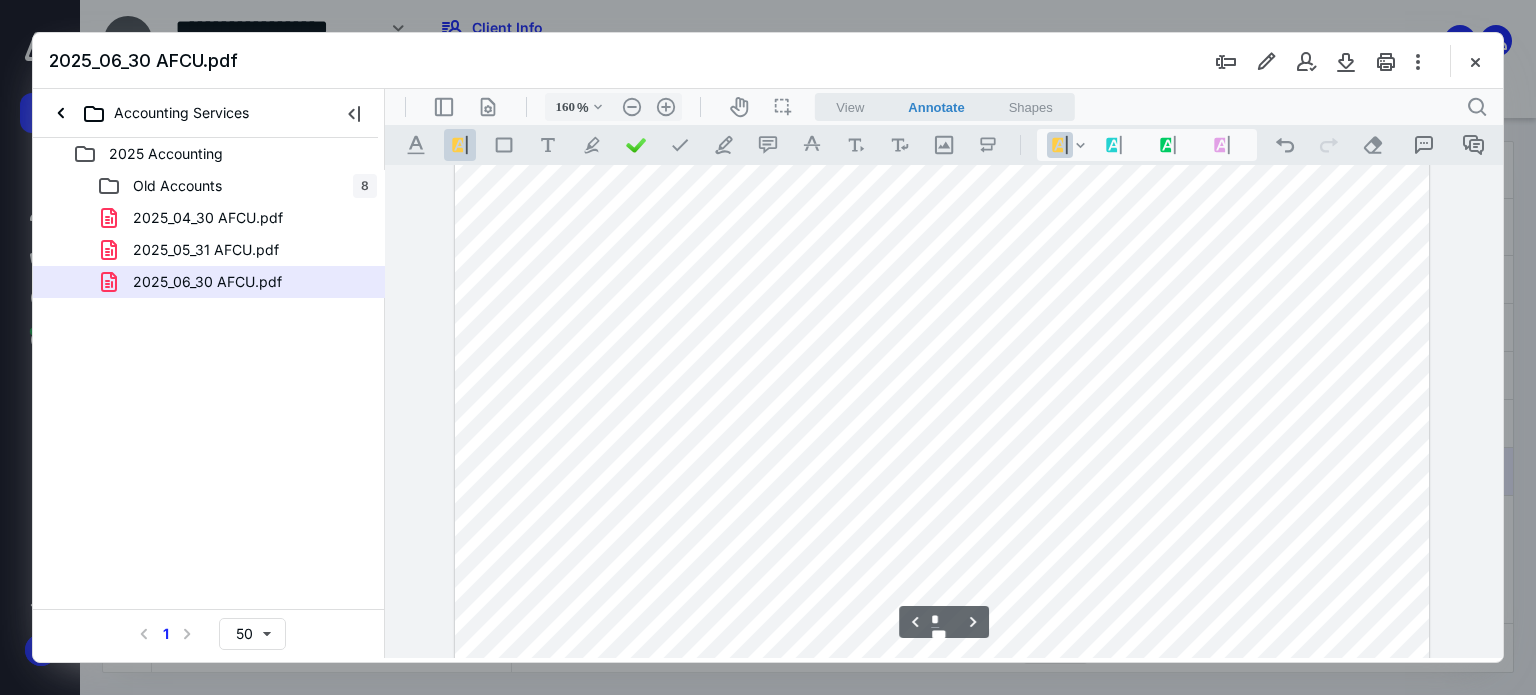 scroll, scrollTop: 1734, scrollLeft: 0, axis: vertical 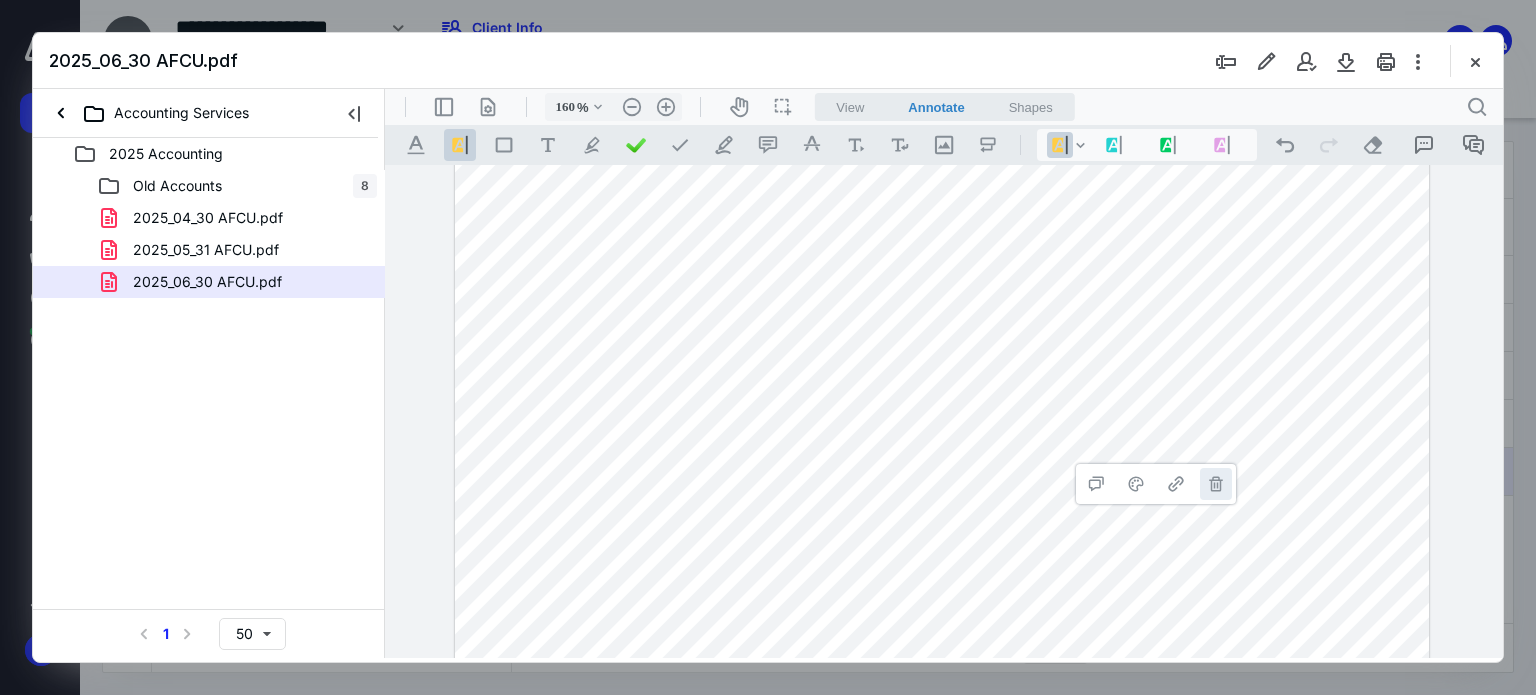 click on "**********" at bounding box center (1216, 484) 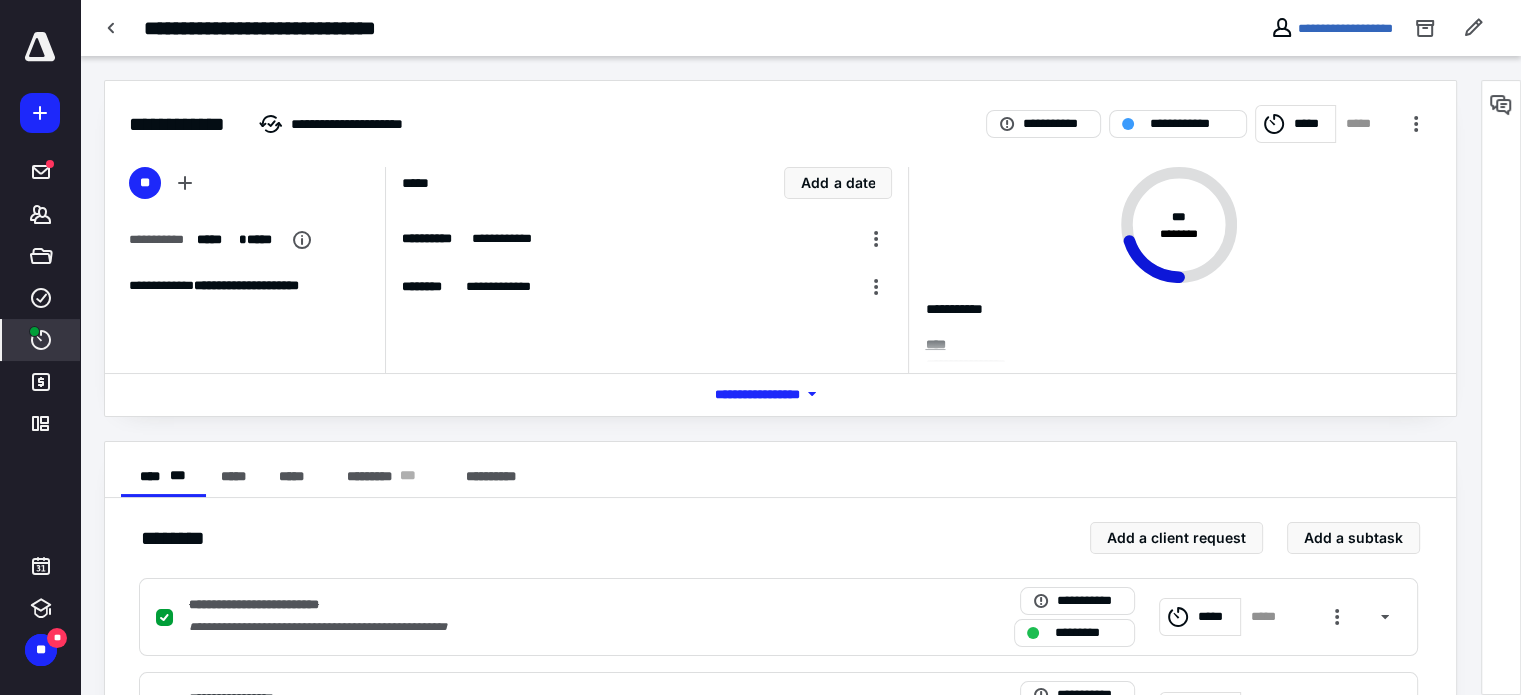 scroll, scrollTop: 0, scrollLeft: 0, axis: both 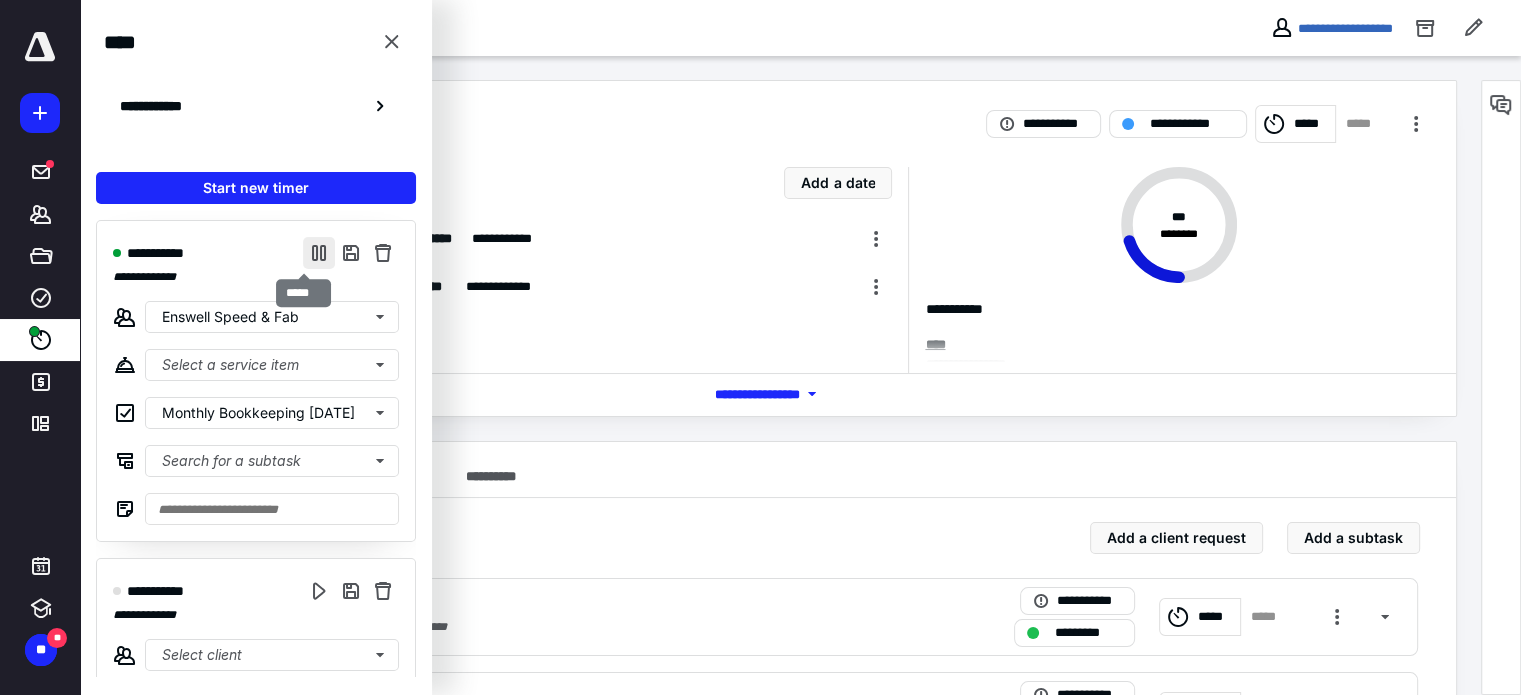 click at bounding box center (319, 253) 